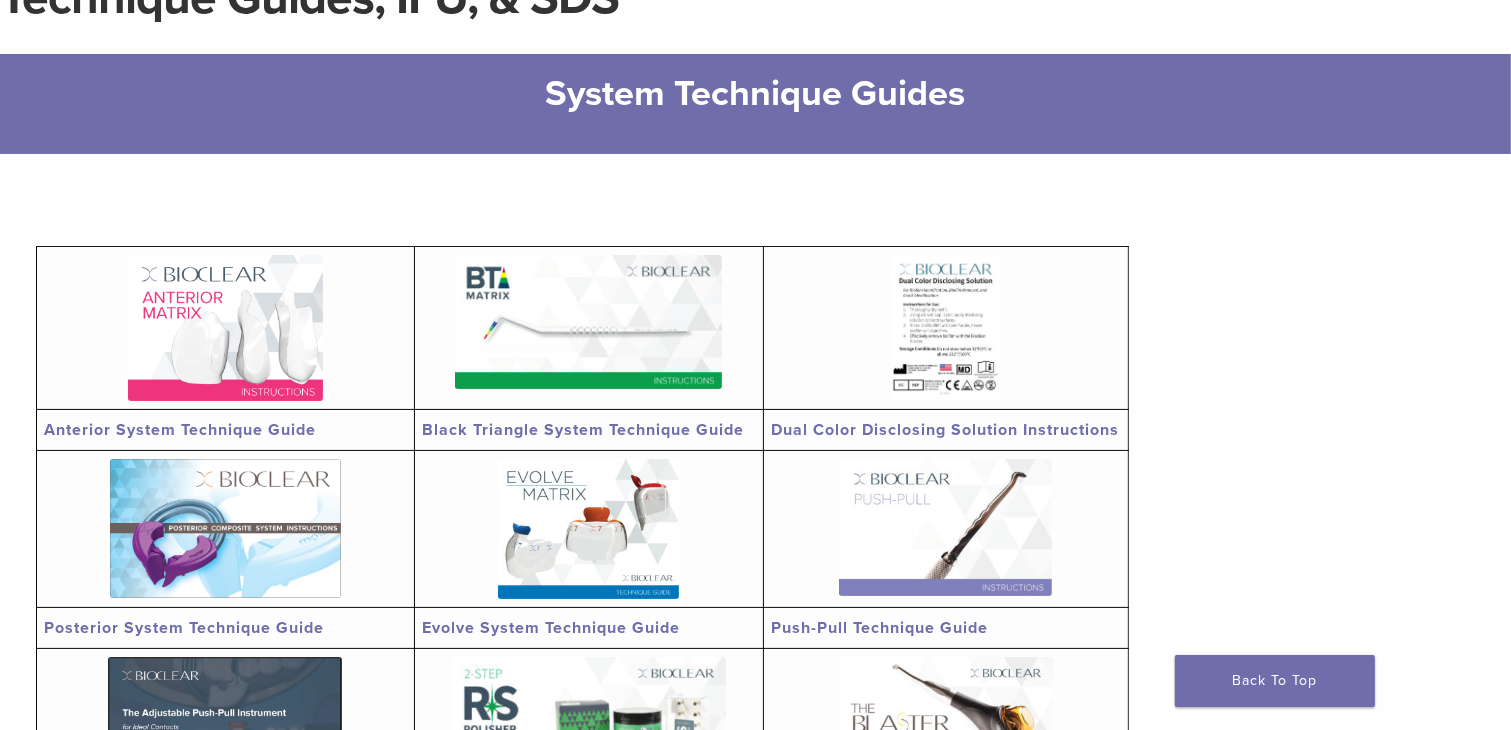 scroll, scrollTop: 200, scrollLeft: 0, axis: vertical 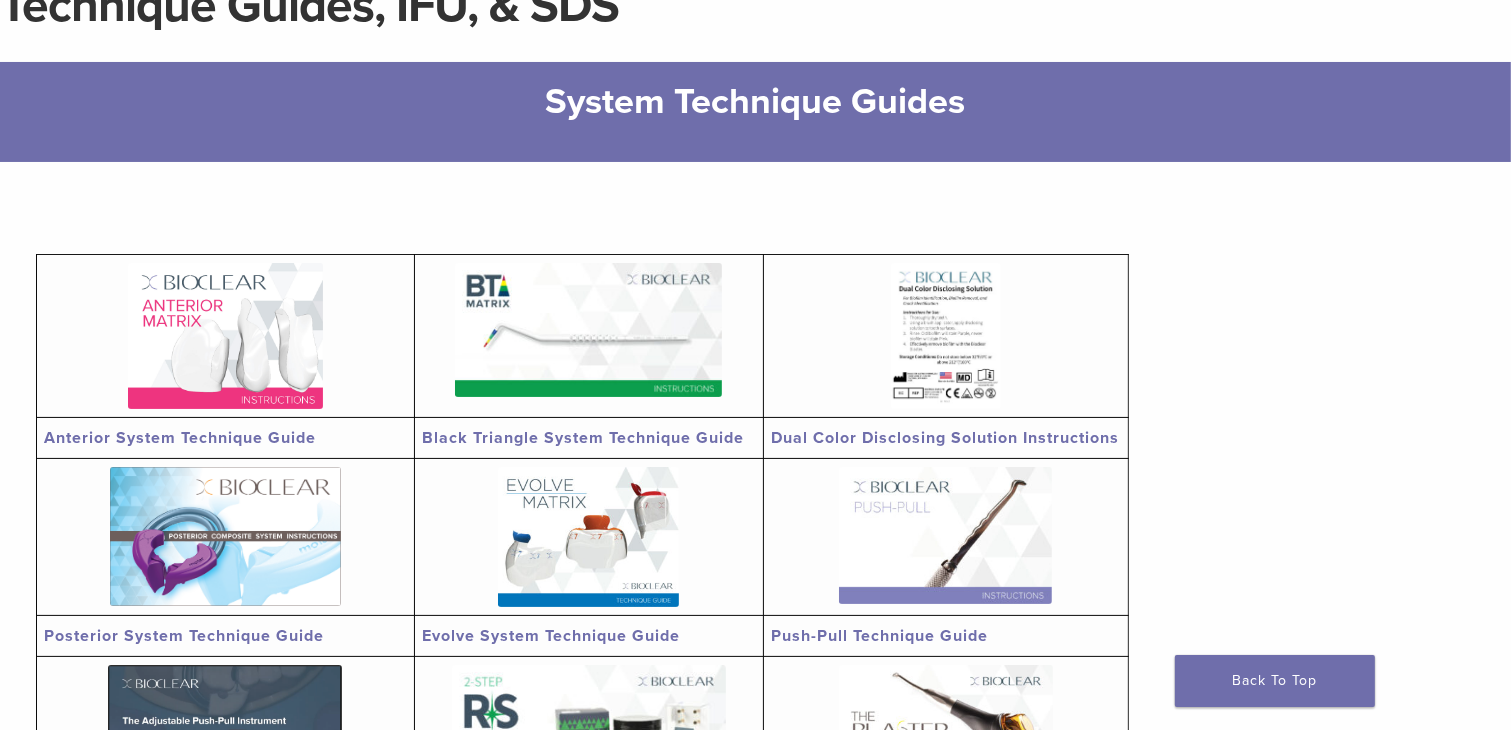 click at bounding box center [588, 330] 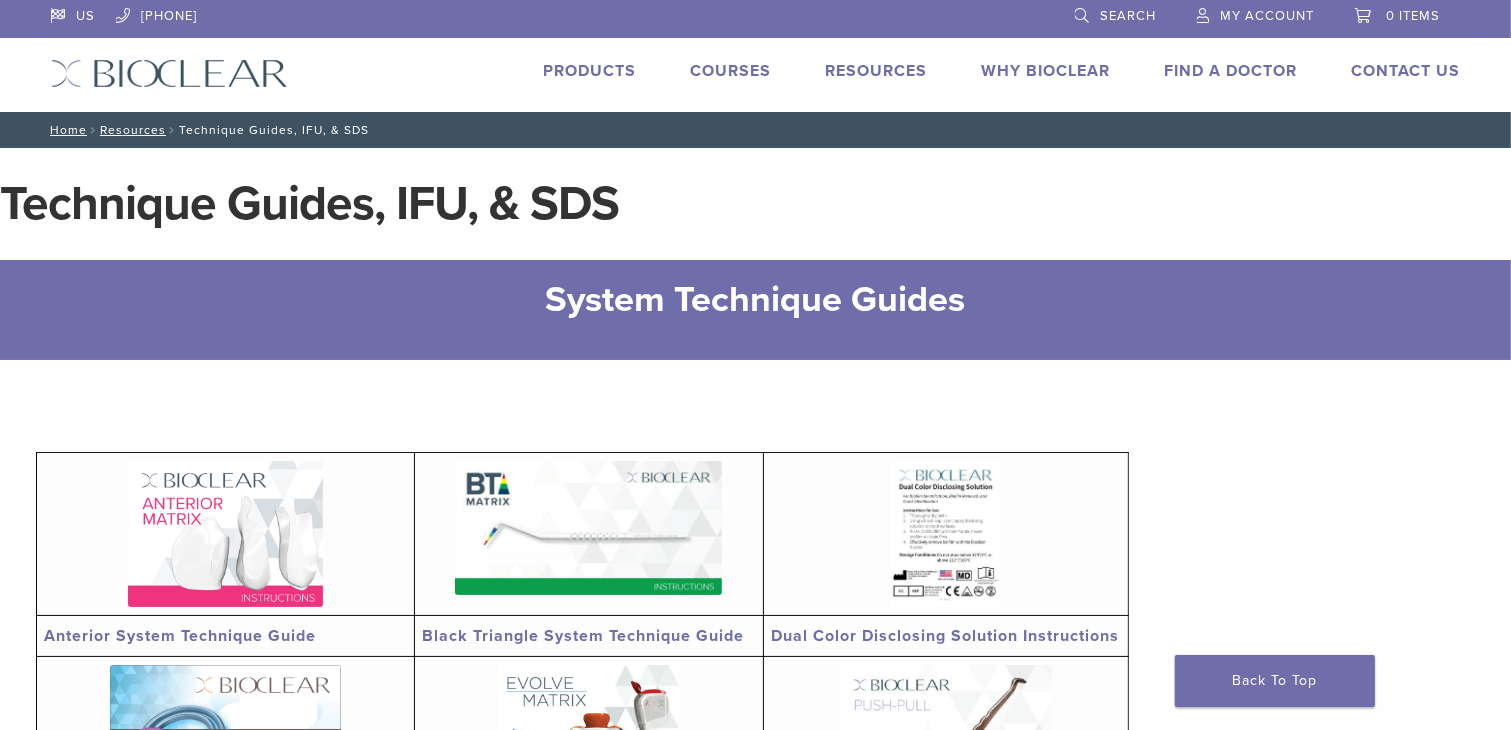 scroll, scrollTop: 0, scrollLeft: 0, axis: both 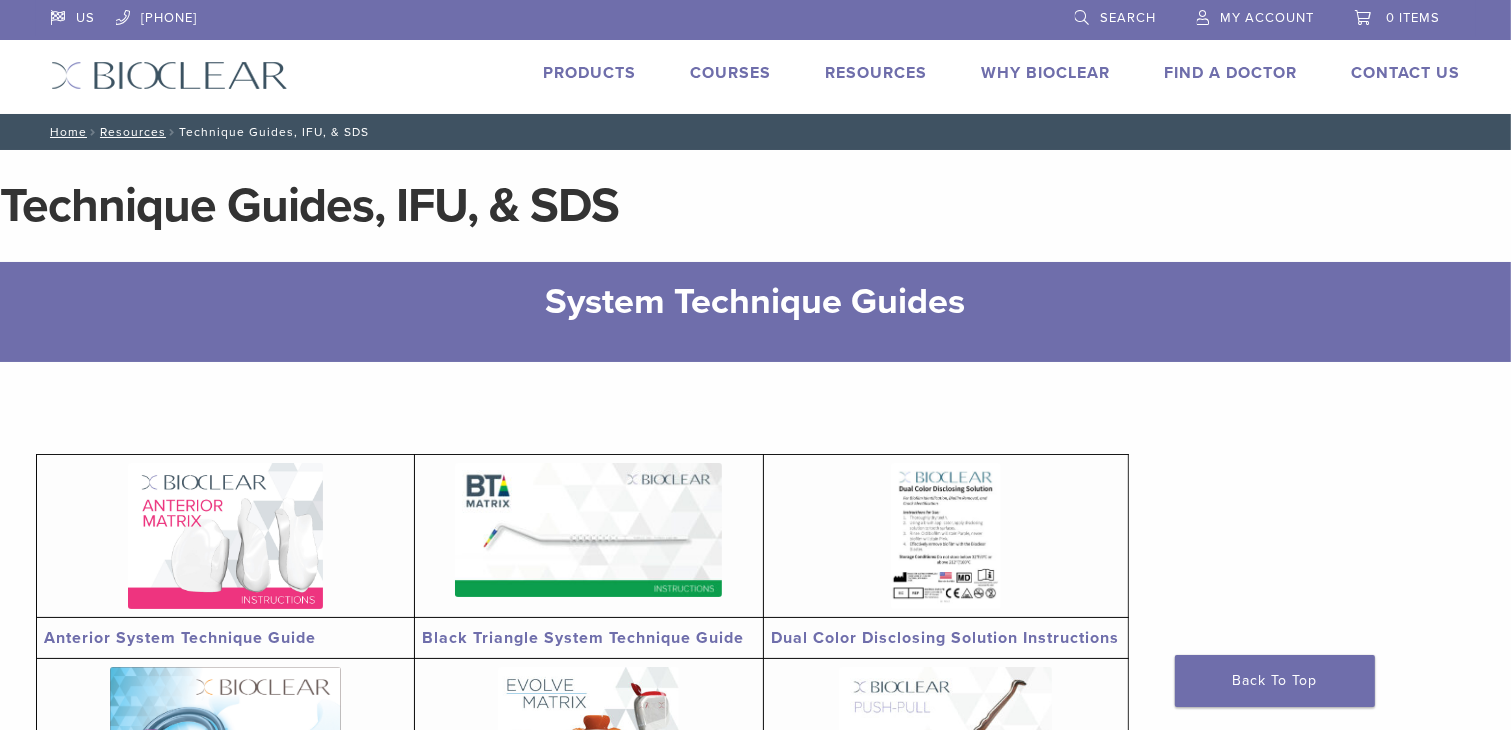 click on "Products" at bounding box center [590, 73] 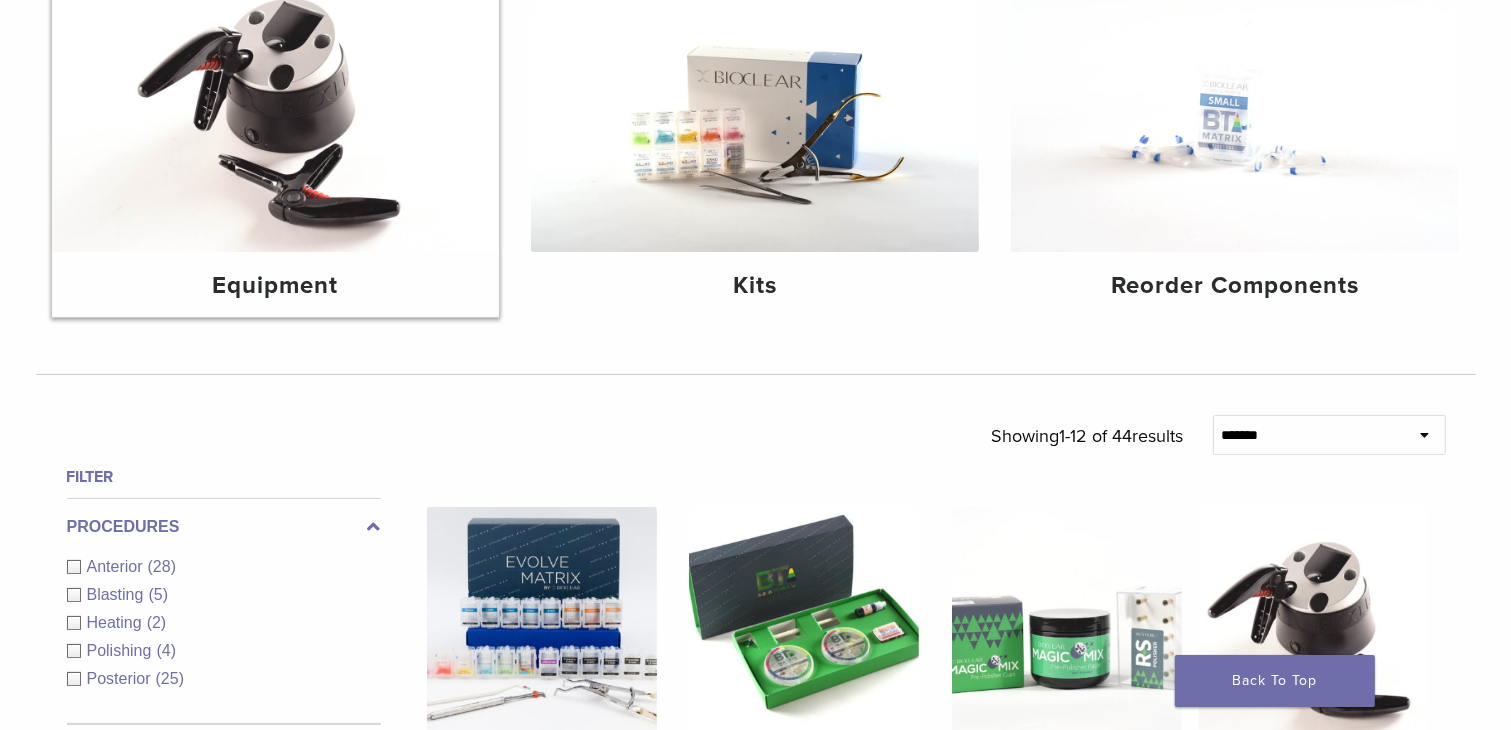 scroll, scrollTop: 400, scrollLeft: 0, axis: vertical 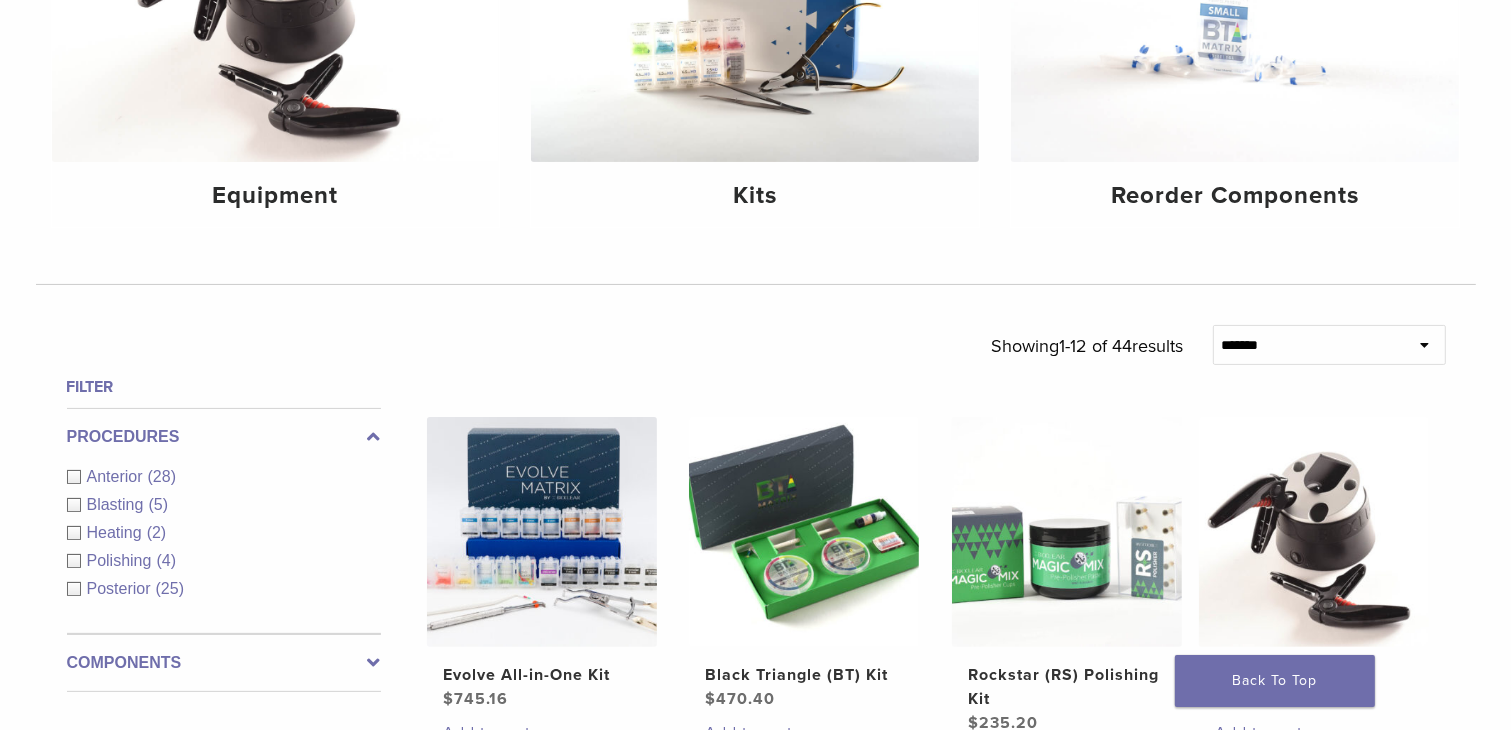 click on "Anterior (28)" at bounding box center (224, 477) 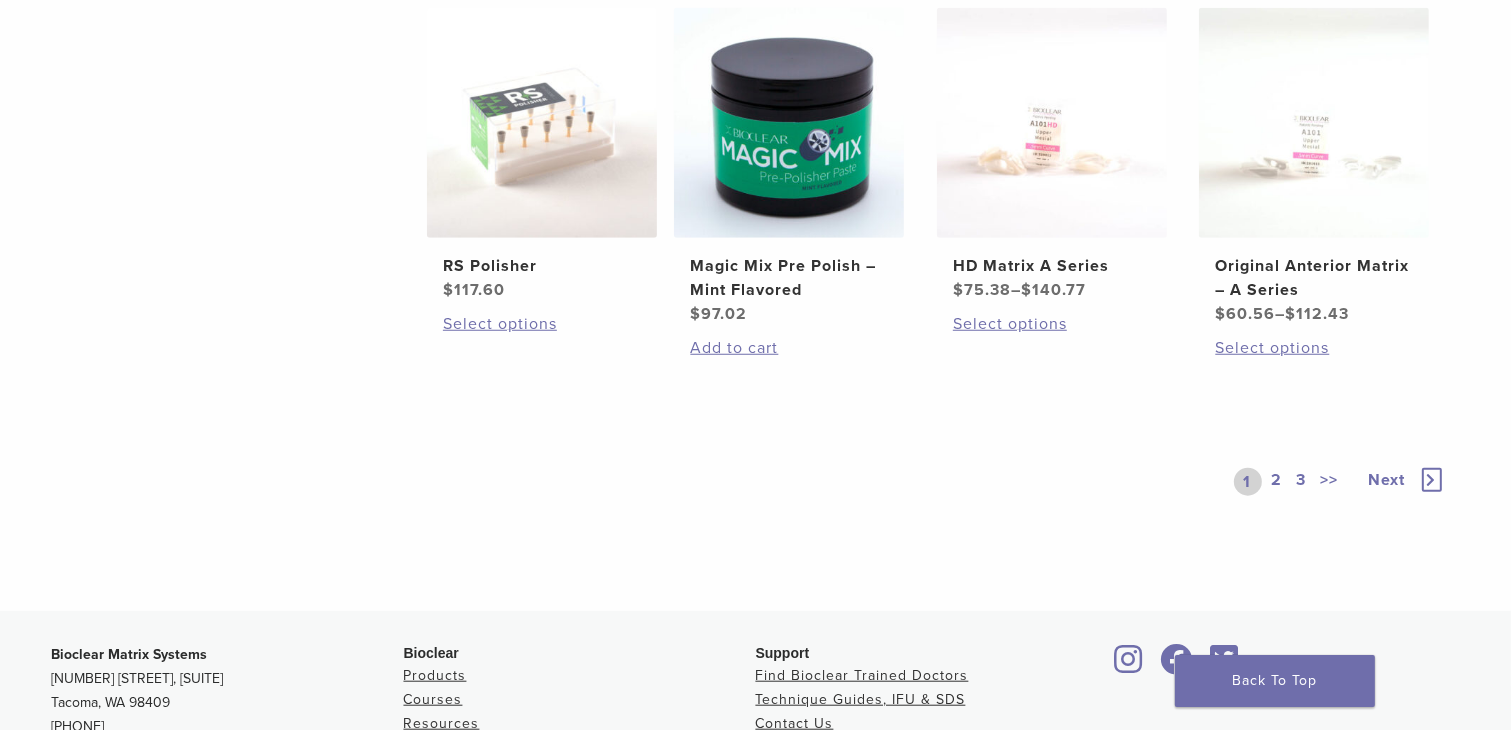 scroll, scrollTop: 1600, scrollLeft: 0, axis: vertical 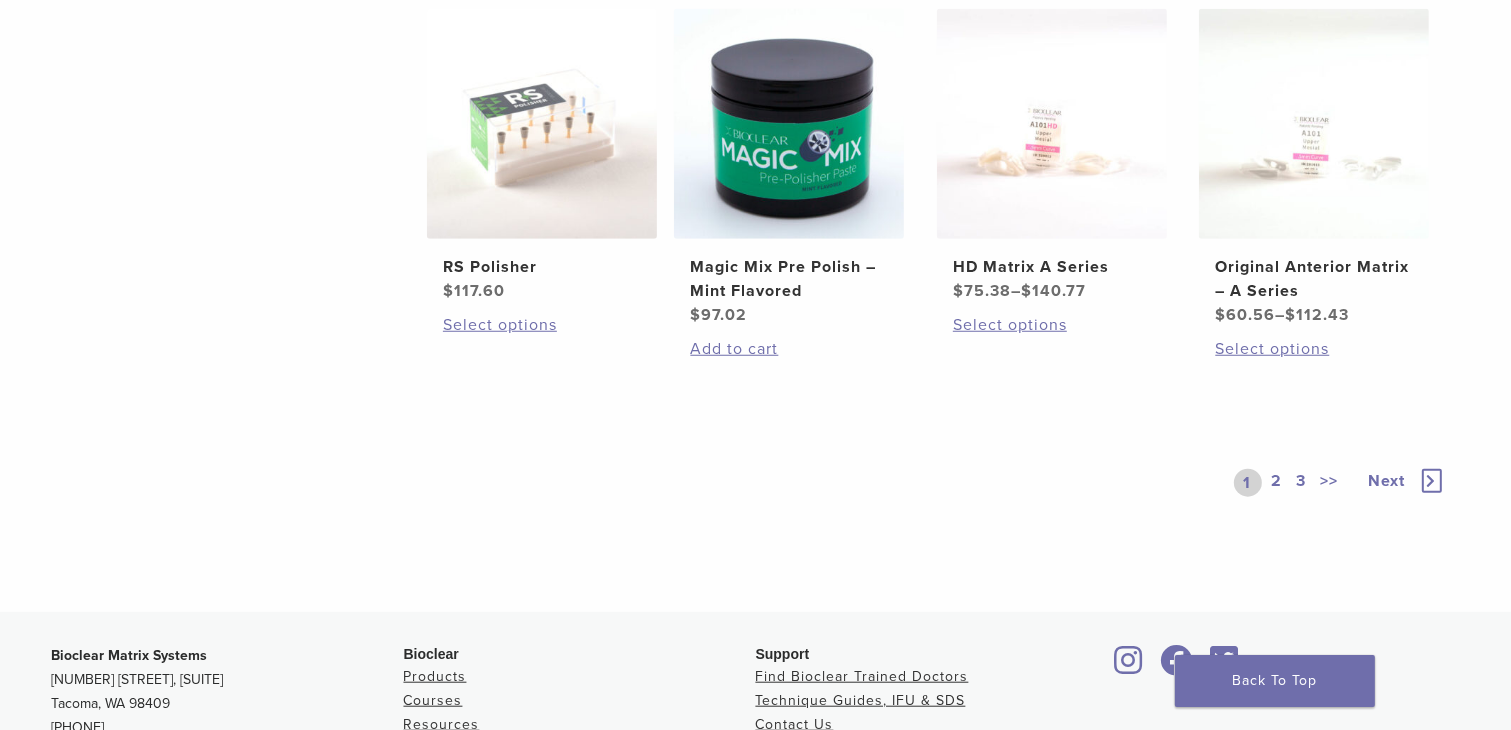 click on "2" at bounding box center (1277, 483) 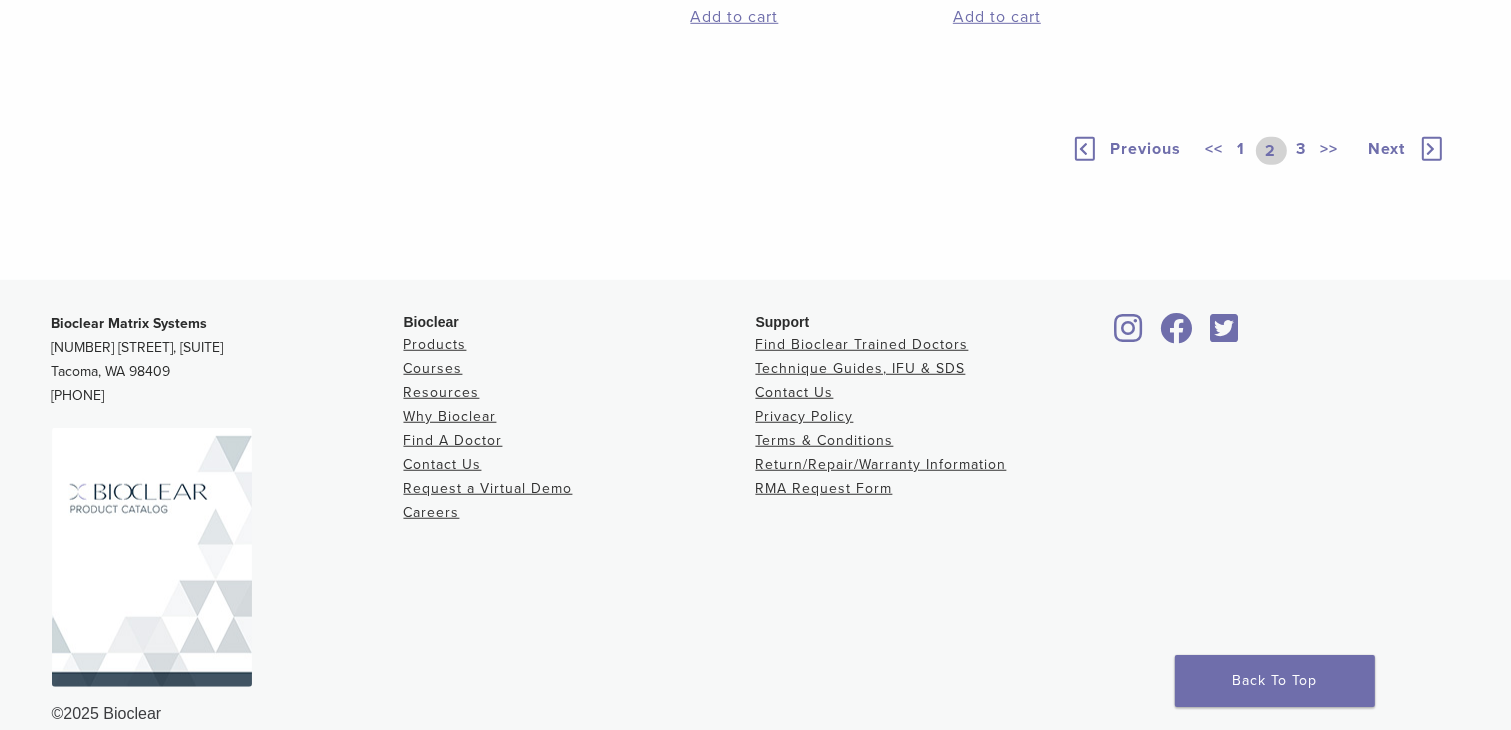 scroll, scrollTop: 1500, scrollLeft: 0, axis: vertical 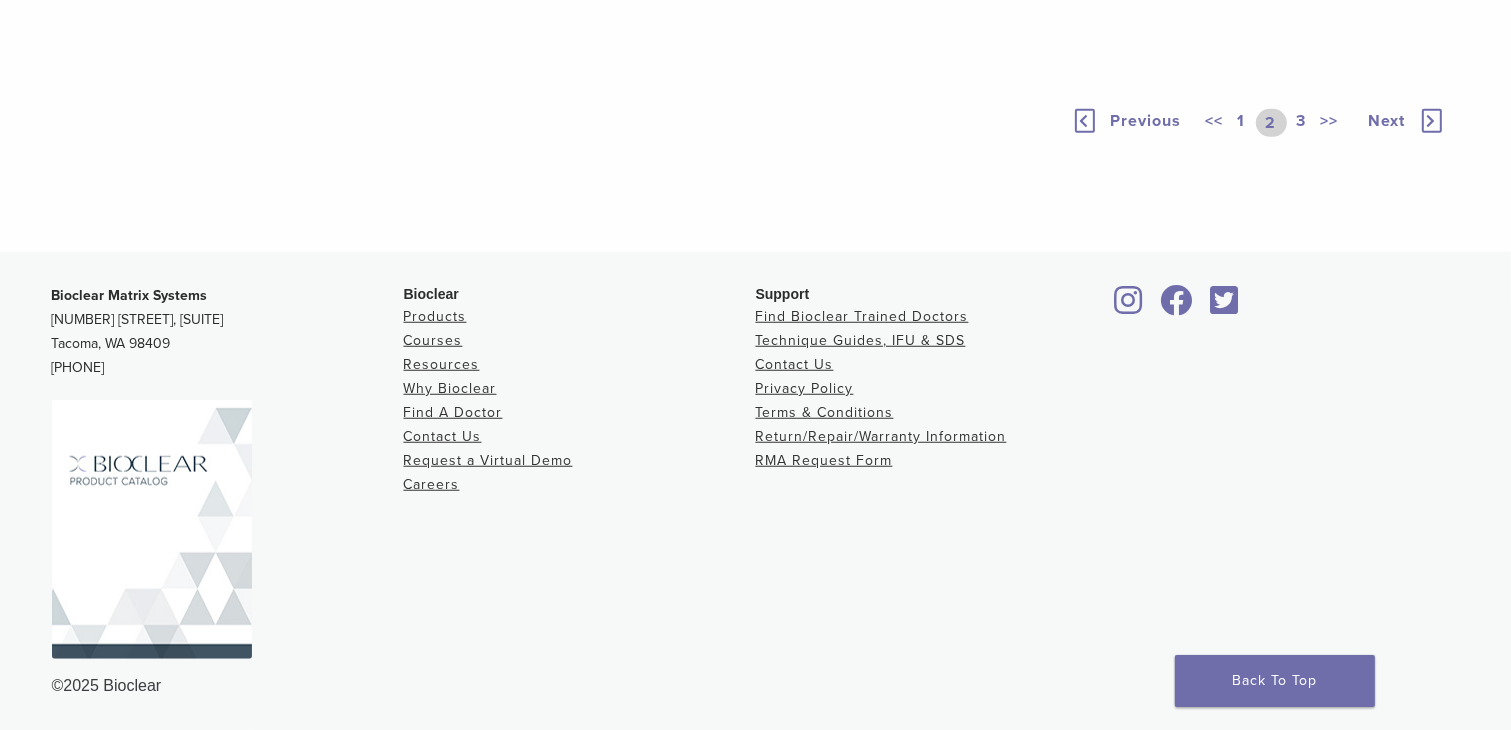 click on "3" at bounding box center (1302, 123) 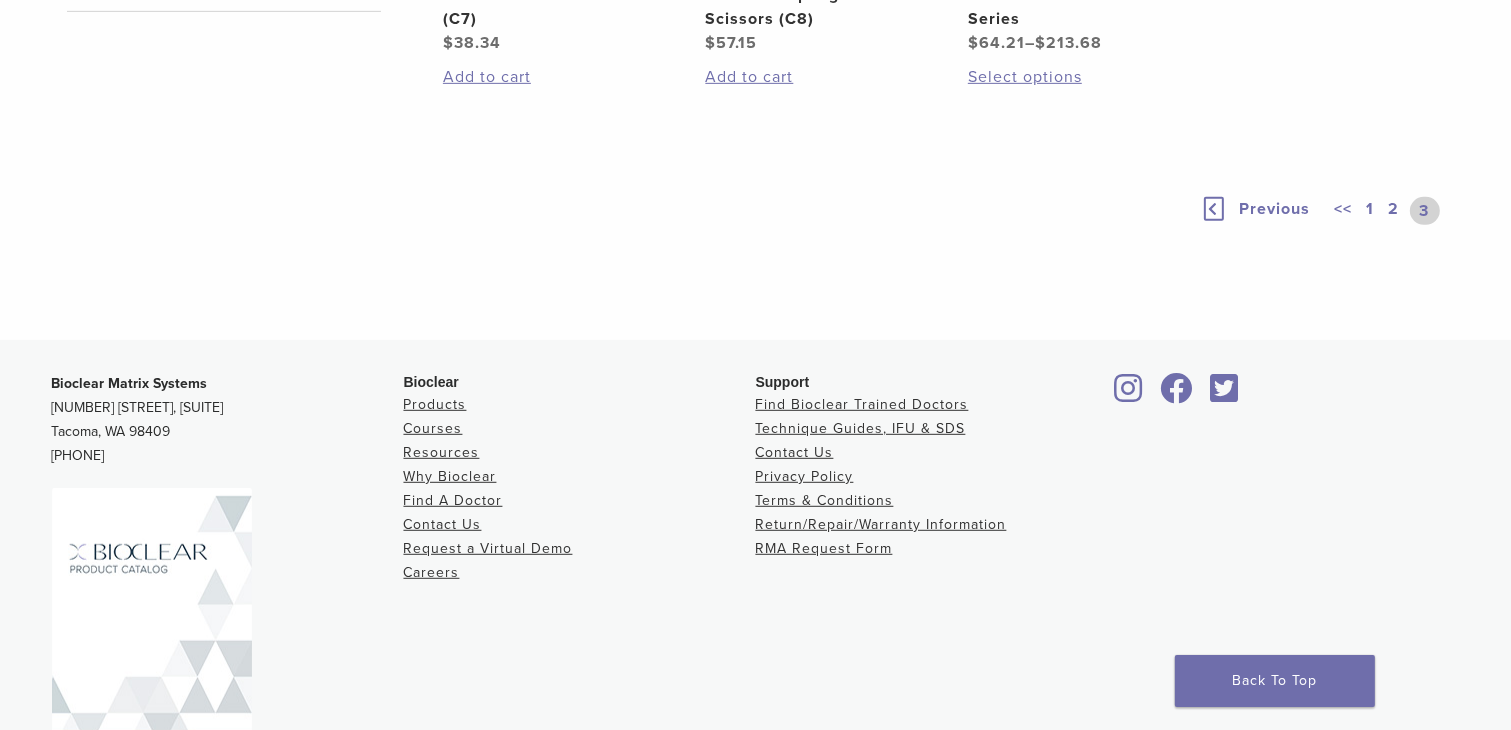 scroll, scrollTop: 766, scrollLeft: 0, axis: vertical 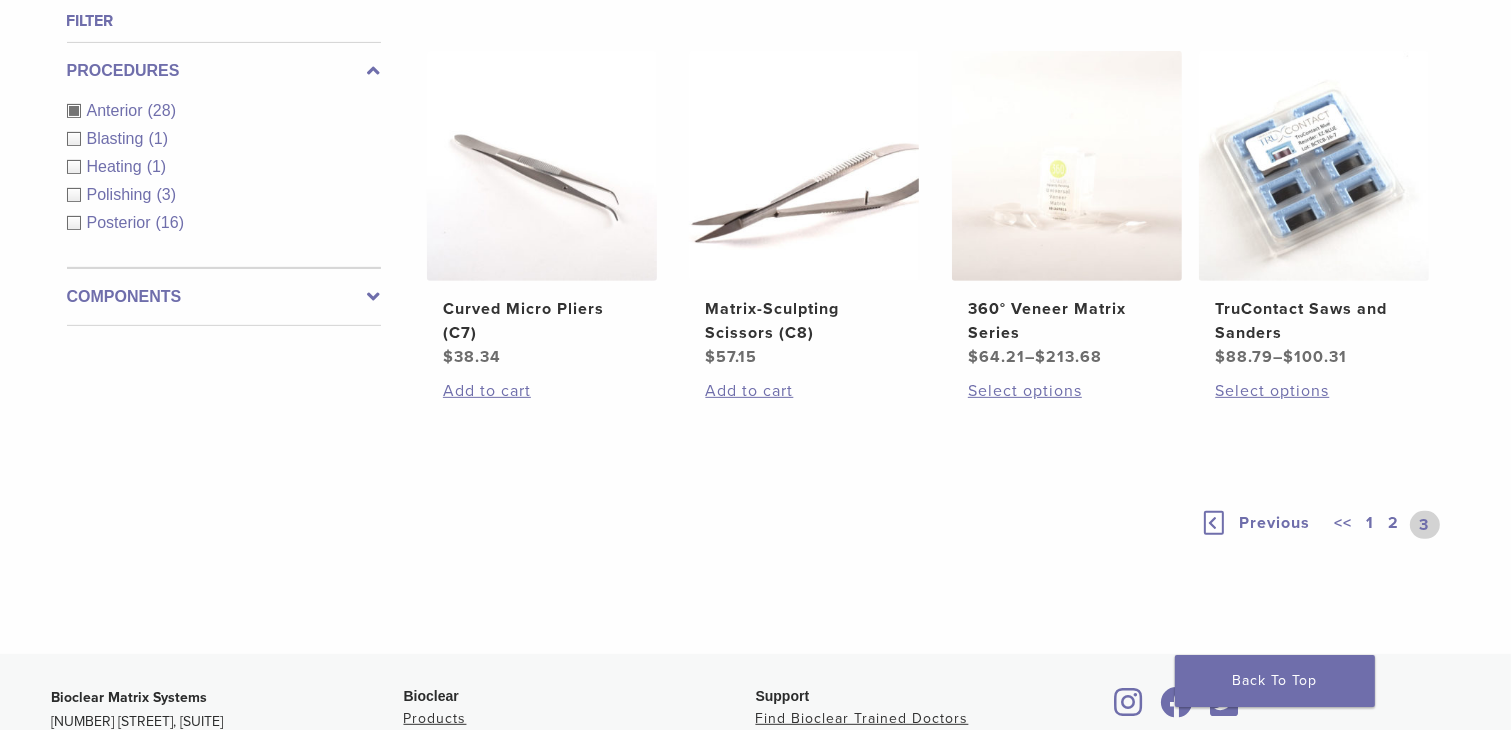 click on "1" at bounding box center (1371, 525) 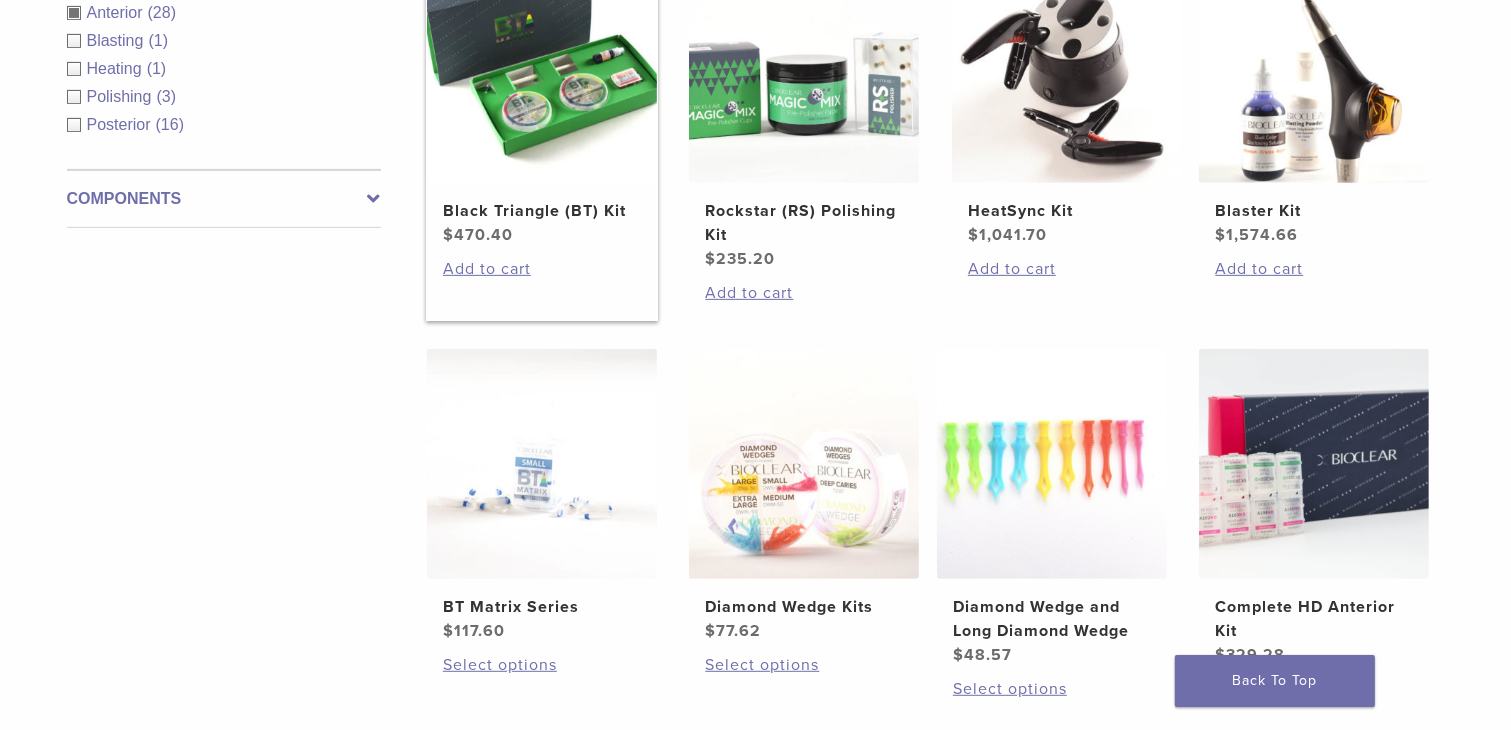scroll, scrollTop: 866, scrollLeft: 0, axis: vertical 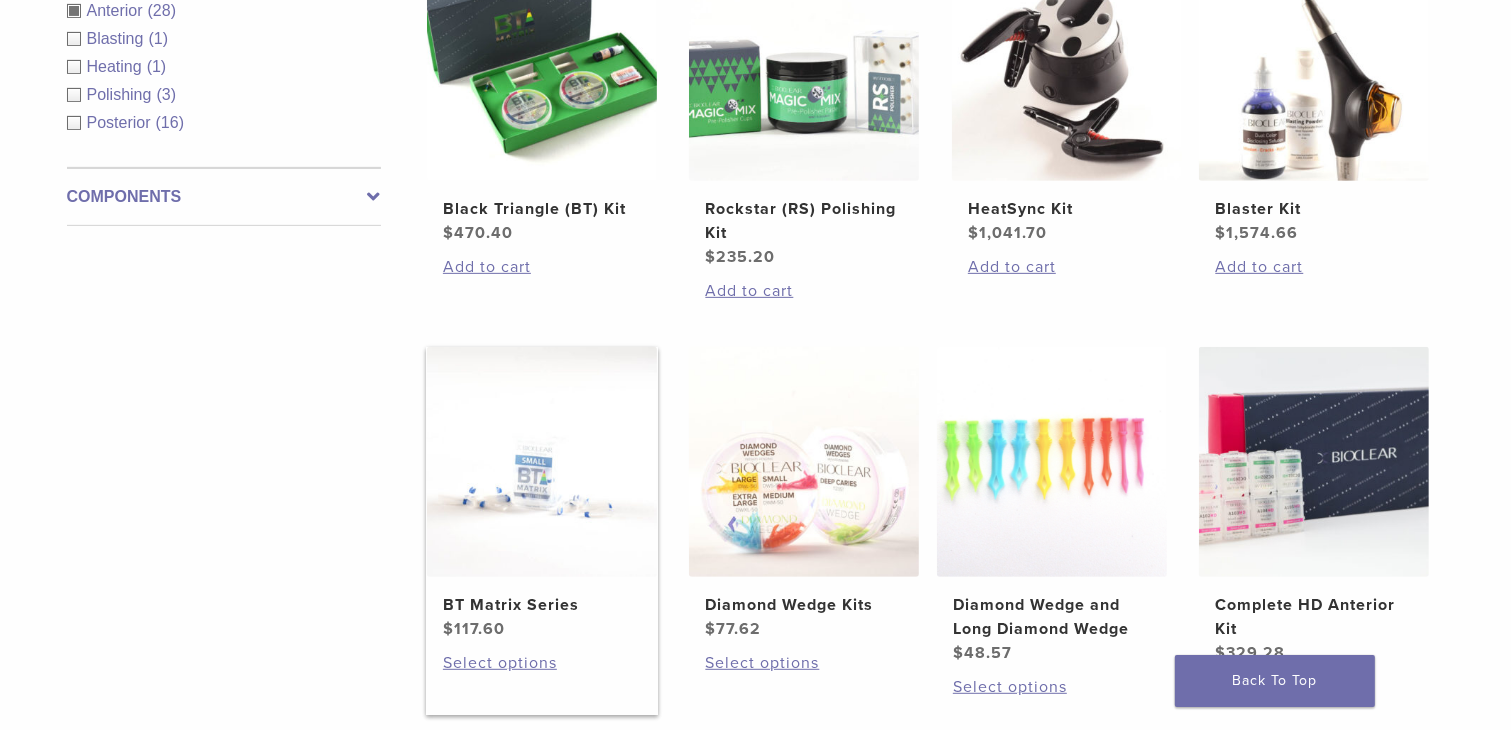click on "BT Matrix  Series" at bounding box center (542, 605) 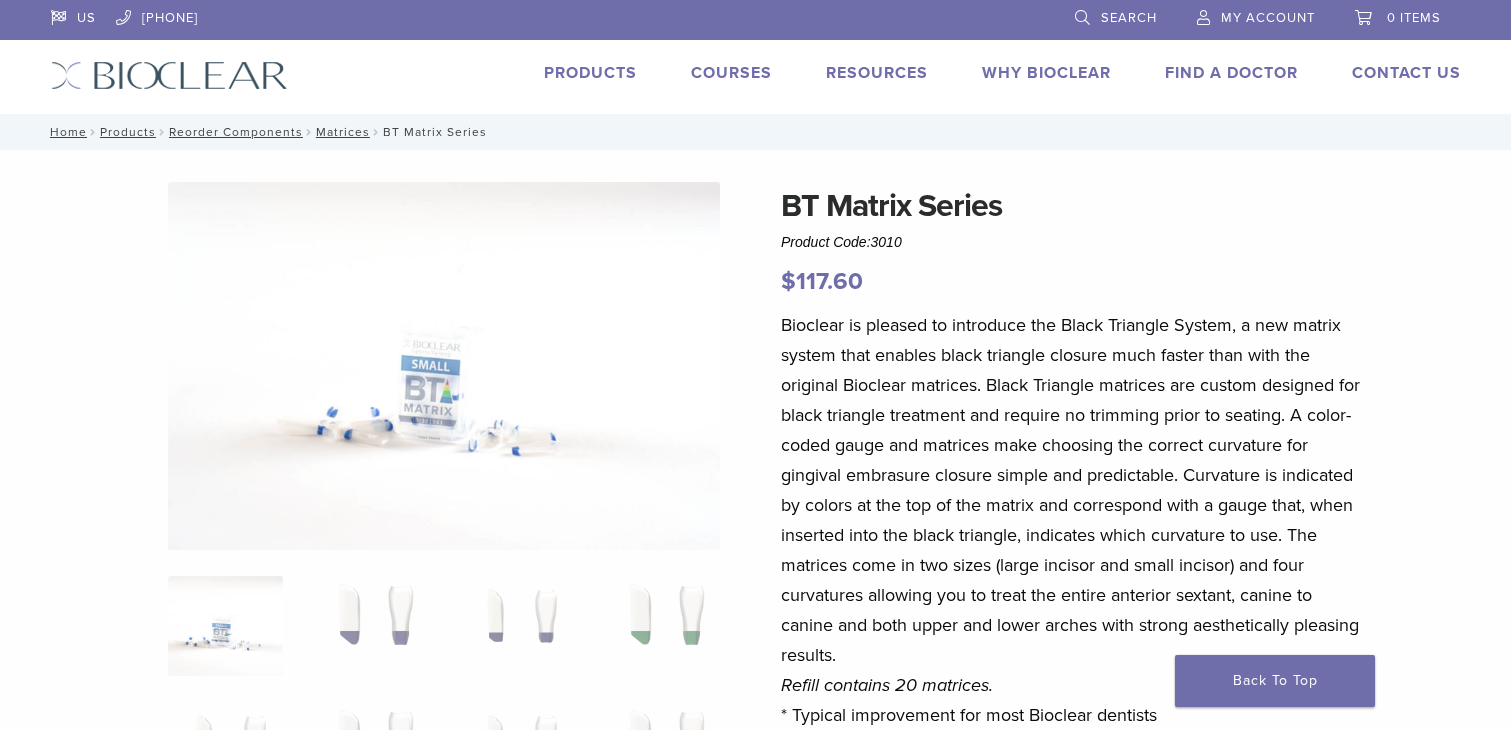 scroll, scrollTop: 0, scrollLeft: 0, axis: both 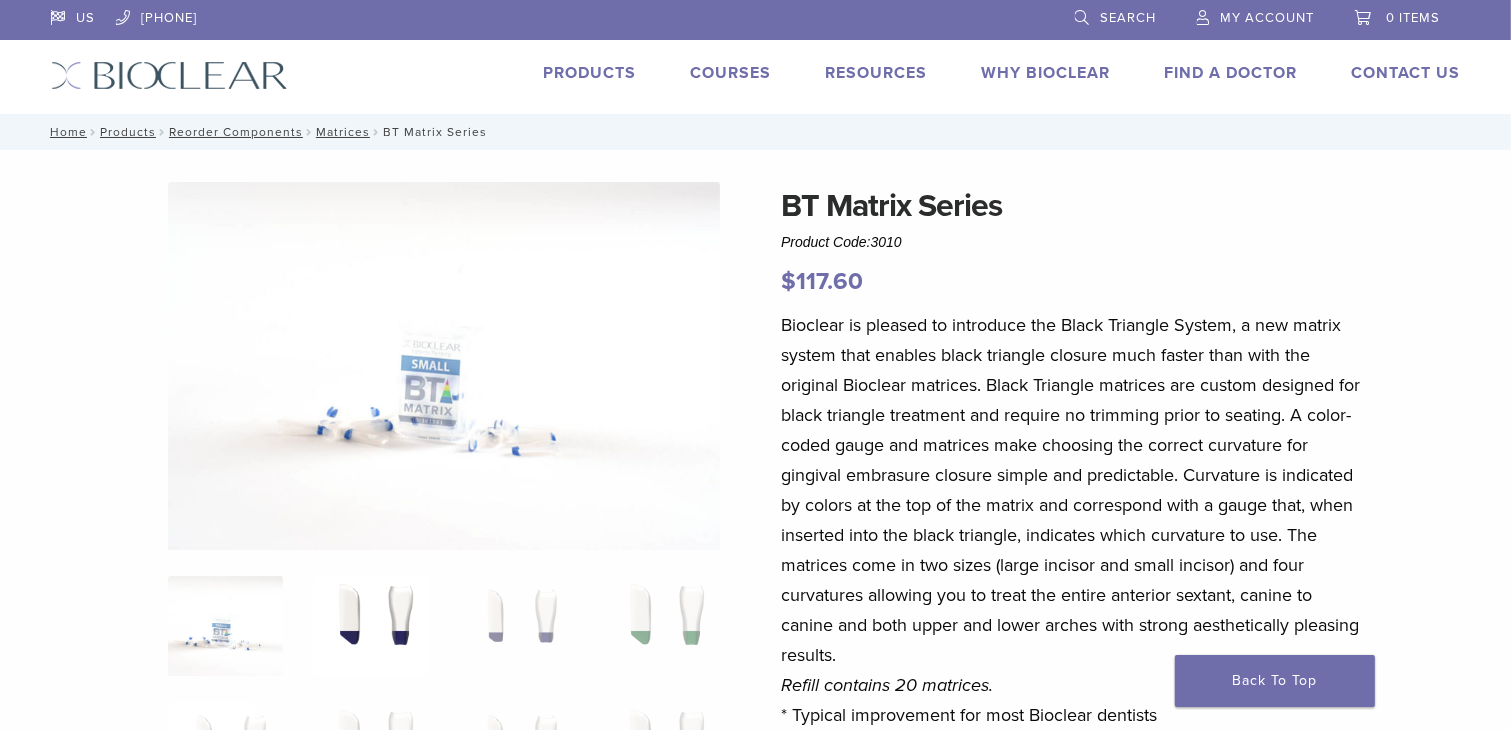 click at bounding box center (370, 626) 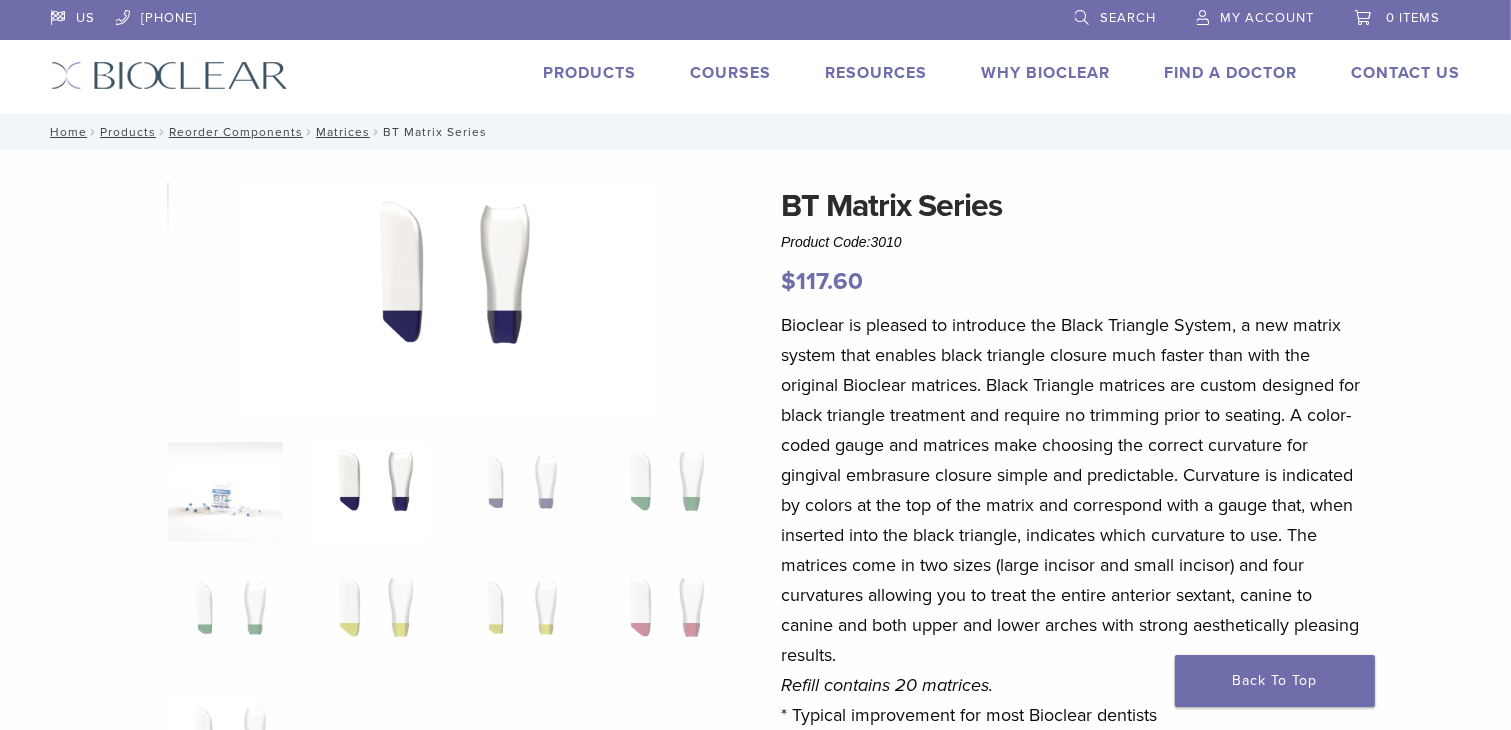 click at bounding box center [225, 492] 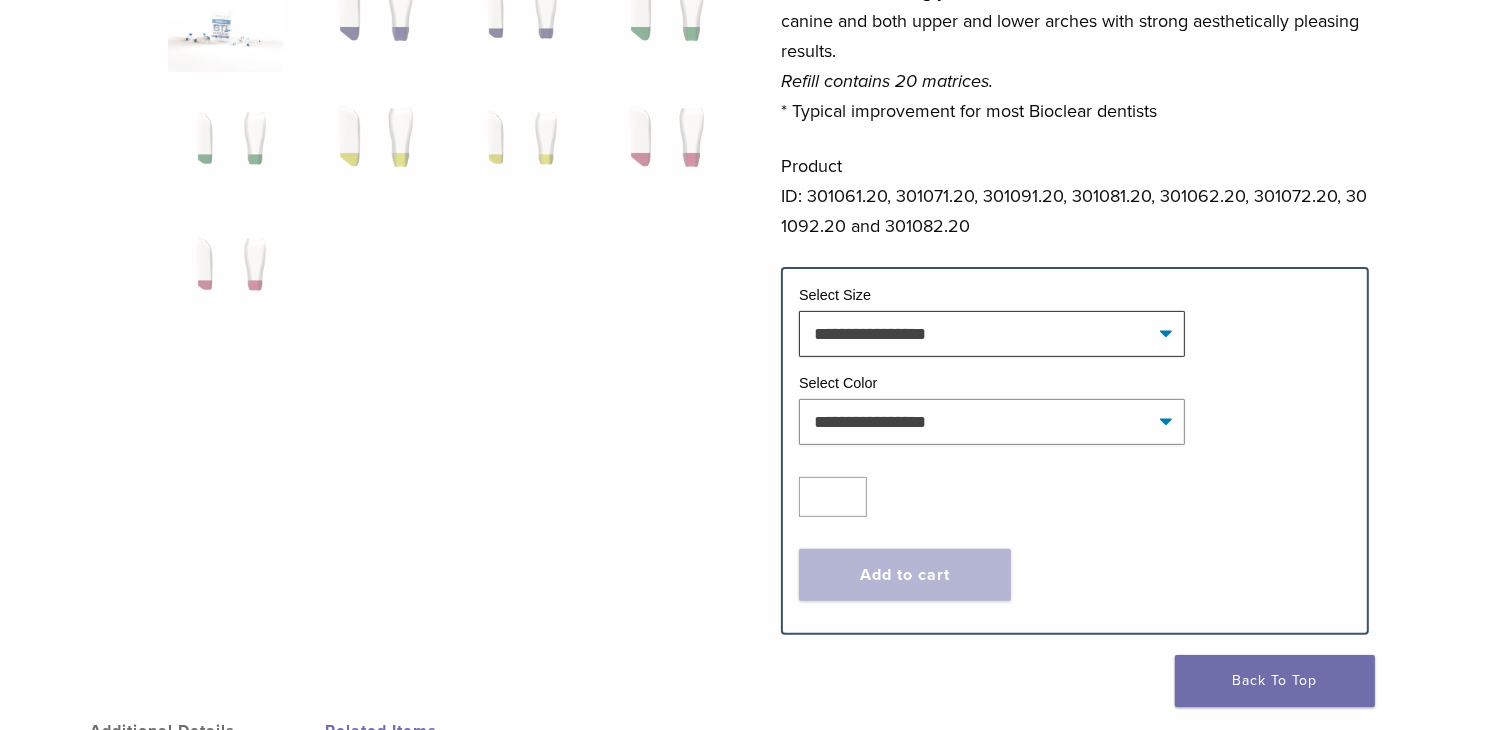 scroll, scrollTop: 600, scrollLeft: 0, axis: vertical 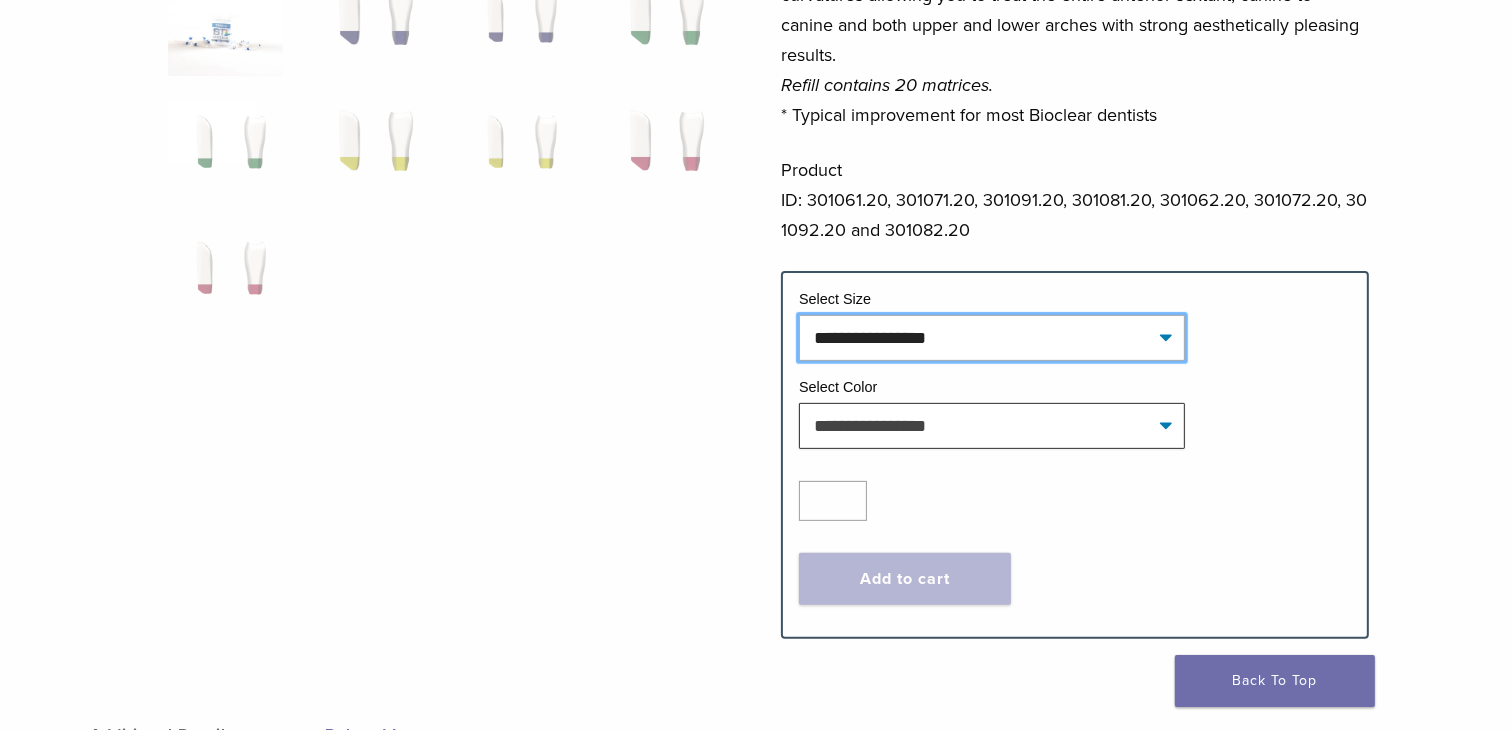 click on "**********" 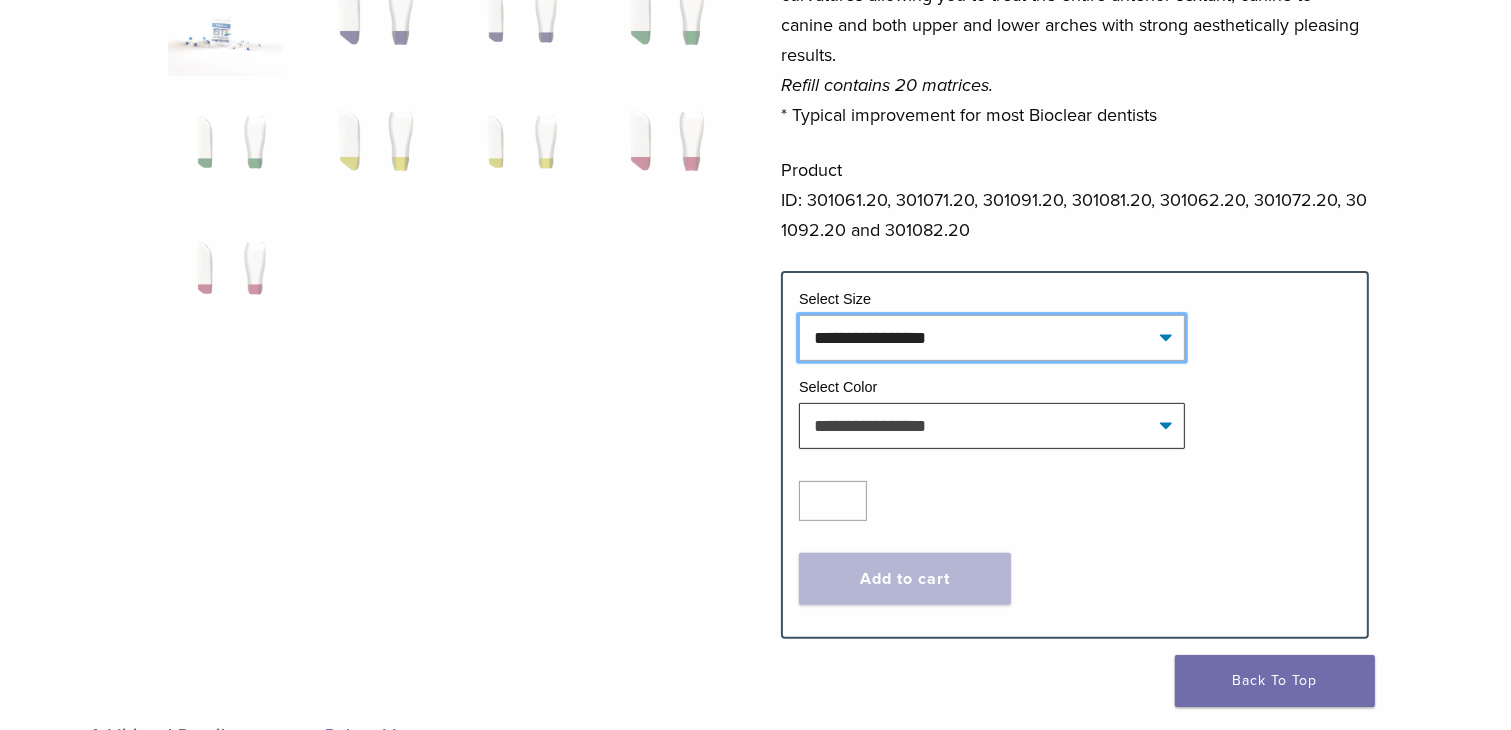 select on "*****" 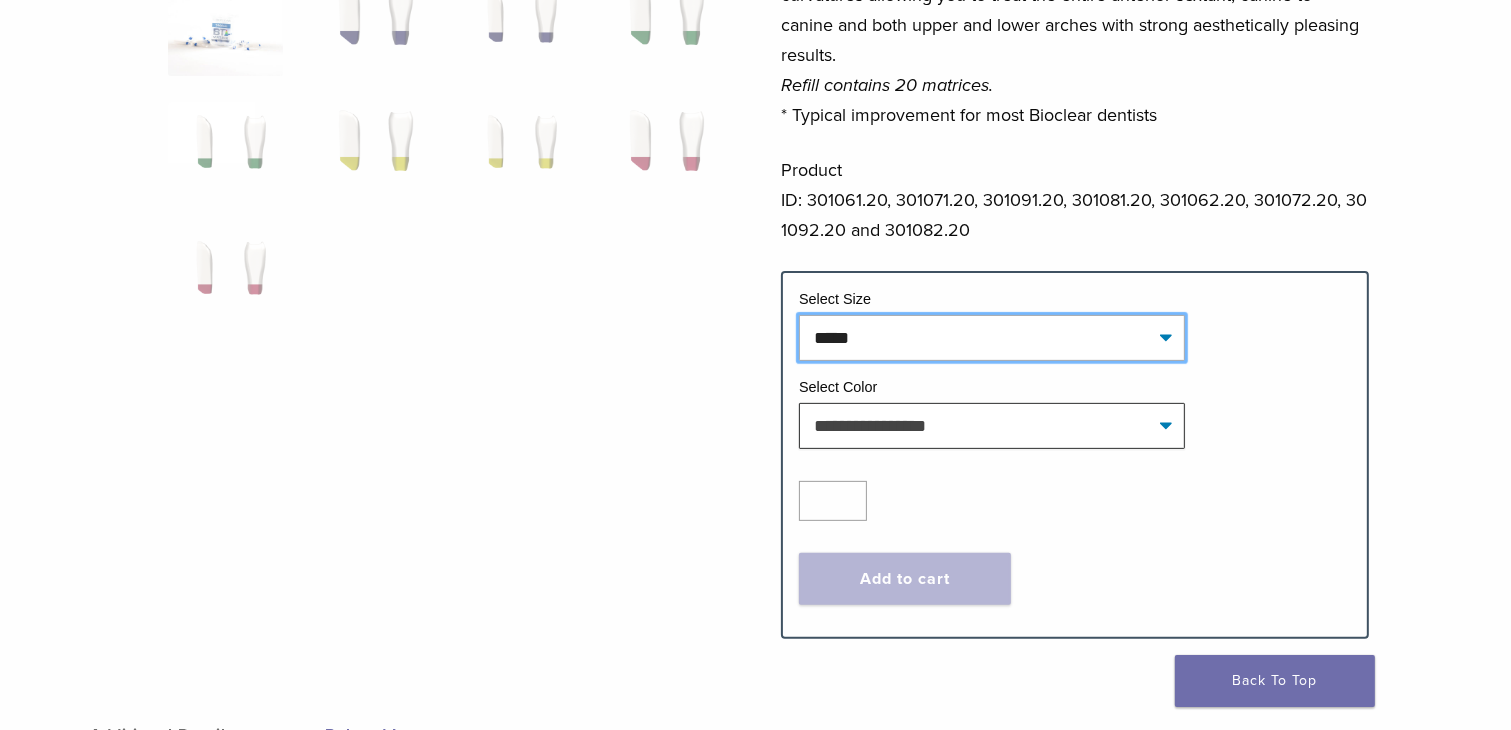 click on "**********" 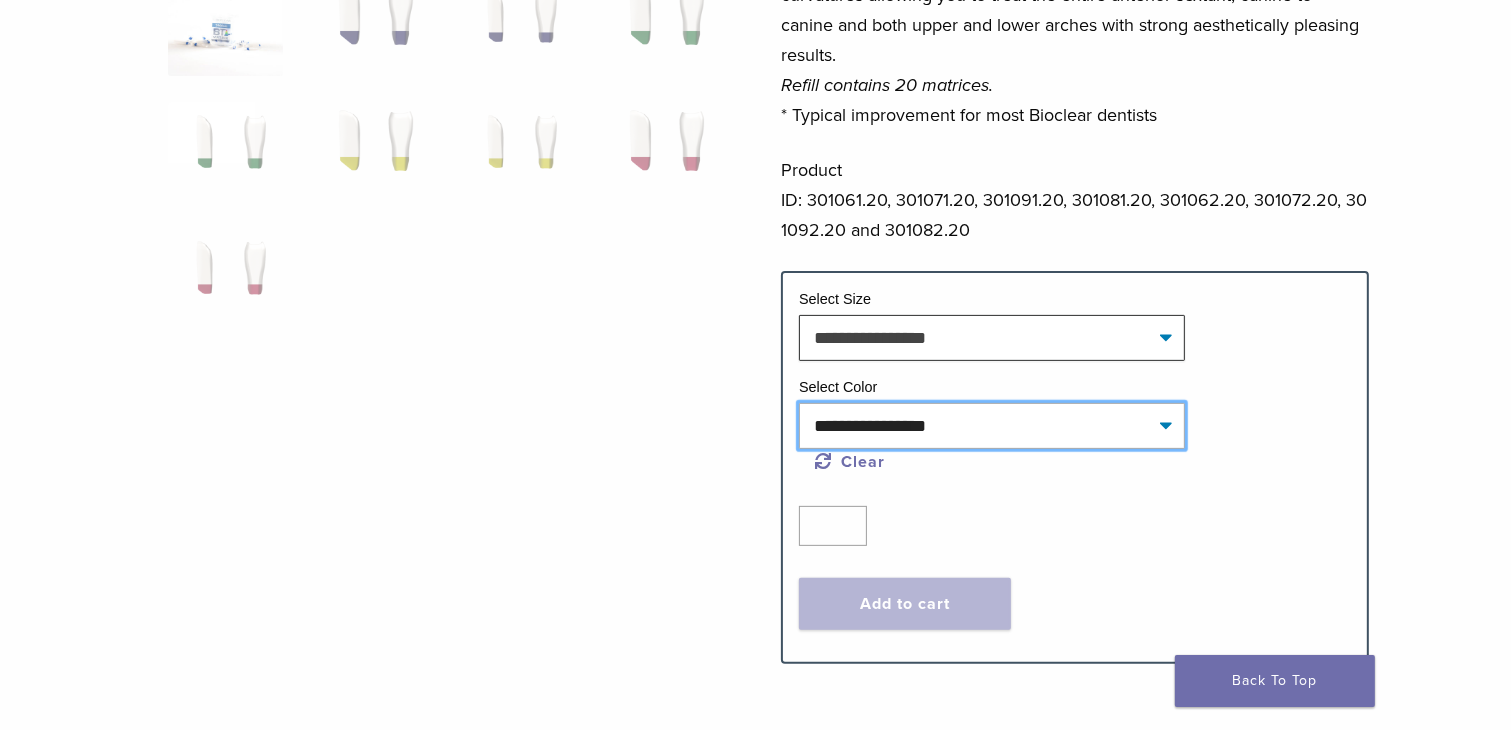 click on "**********" 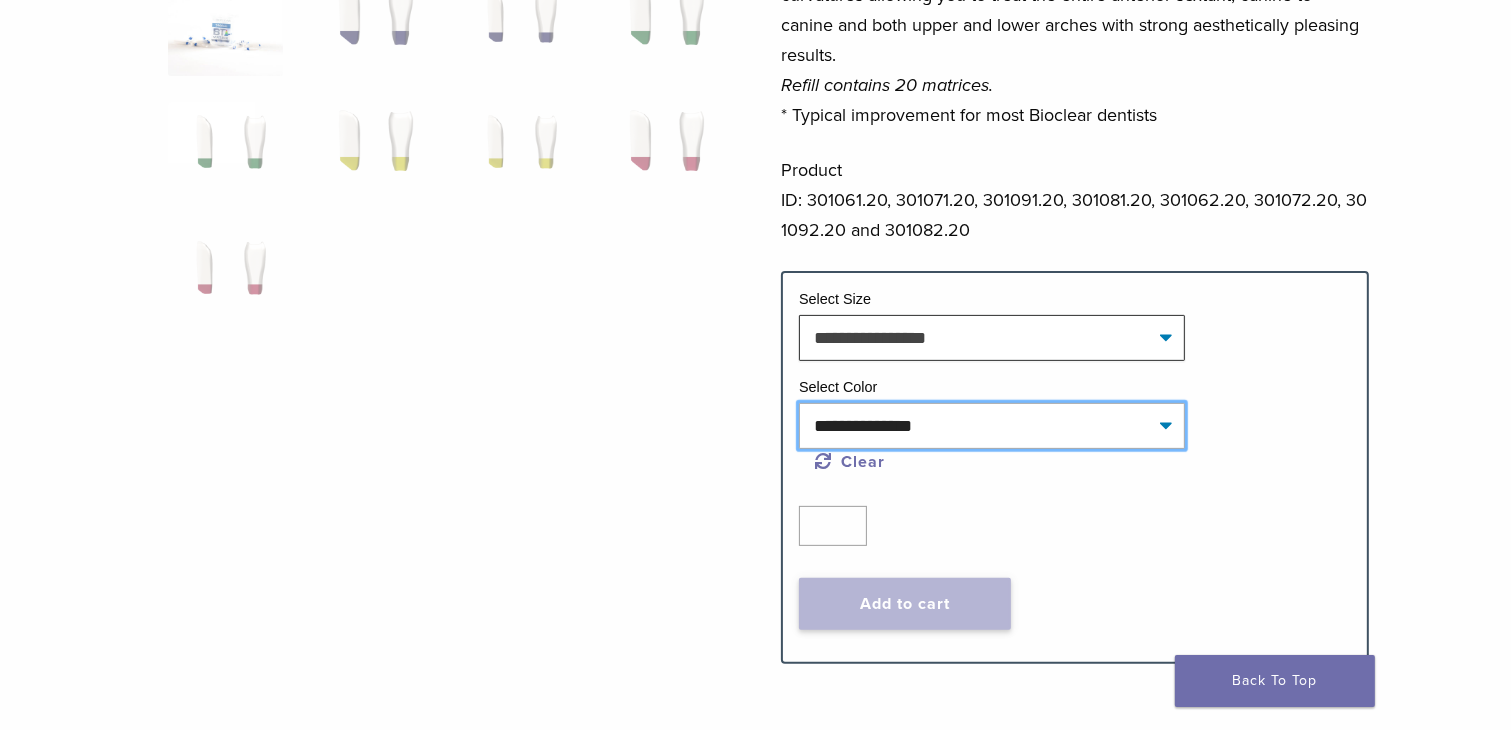 click on "**********" 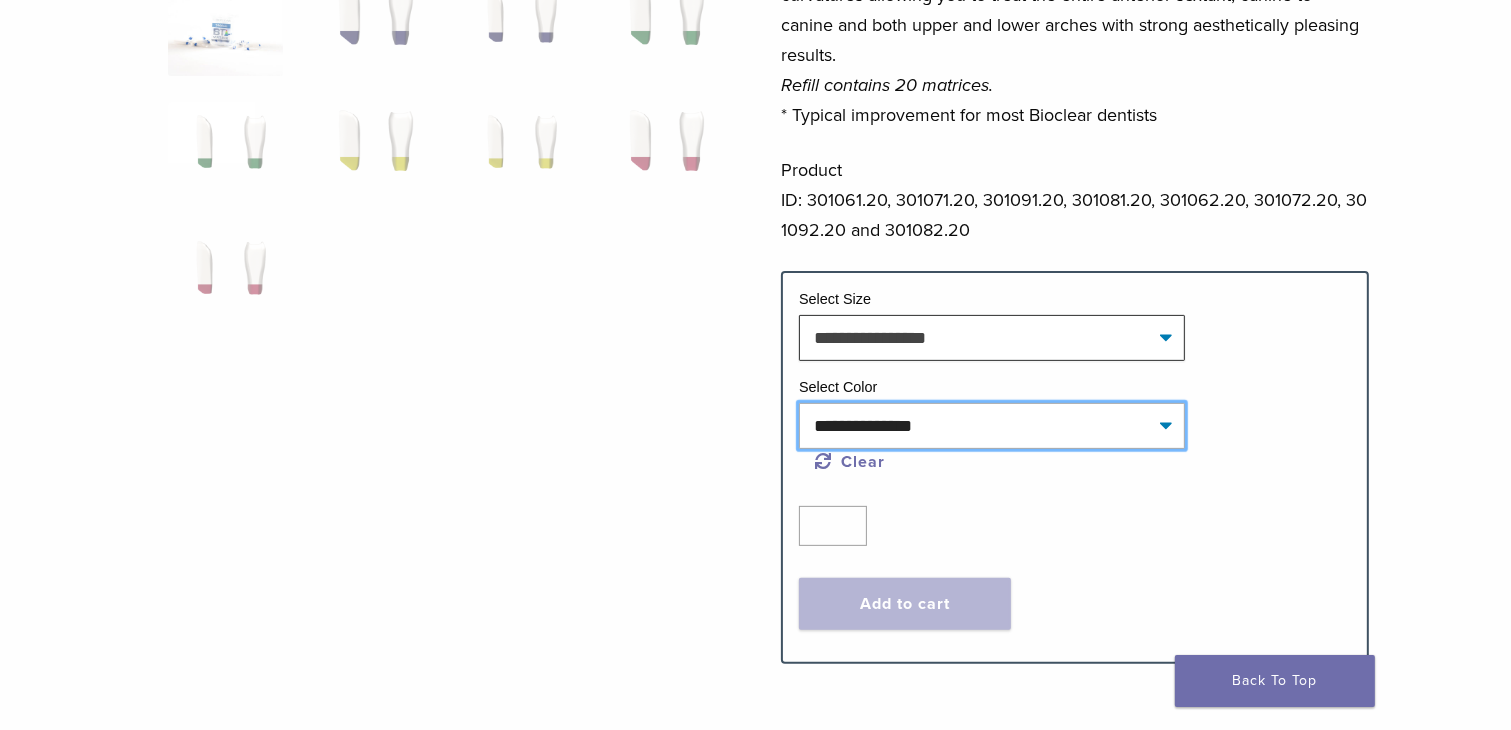 select on "****" 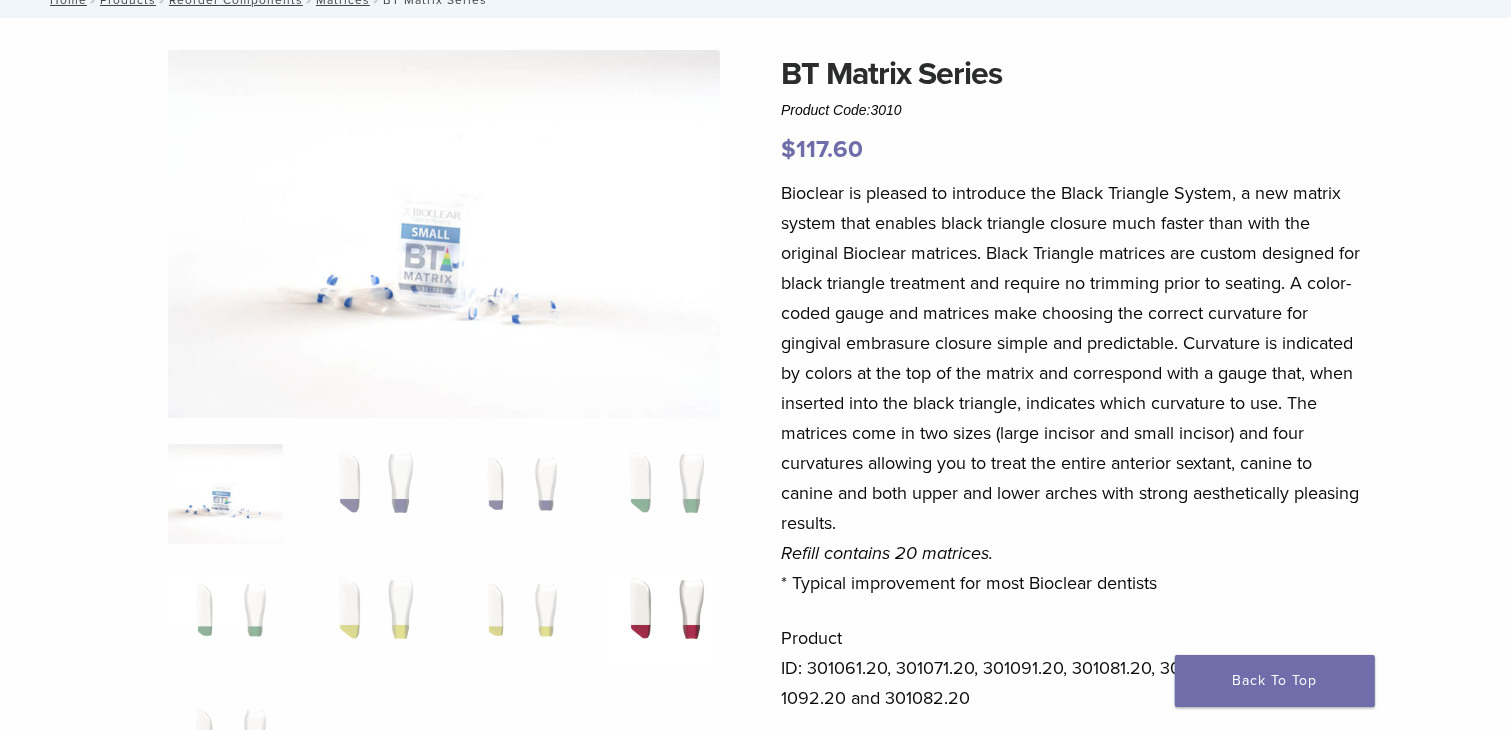scroll, scrollTop: 0, scrollLeft: 0, axis: both 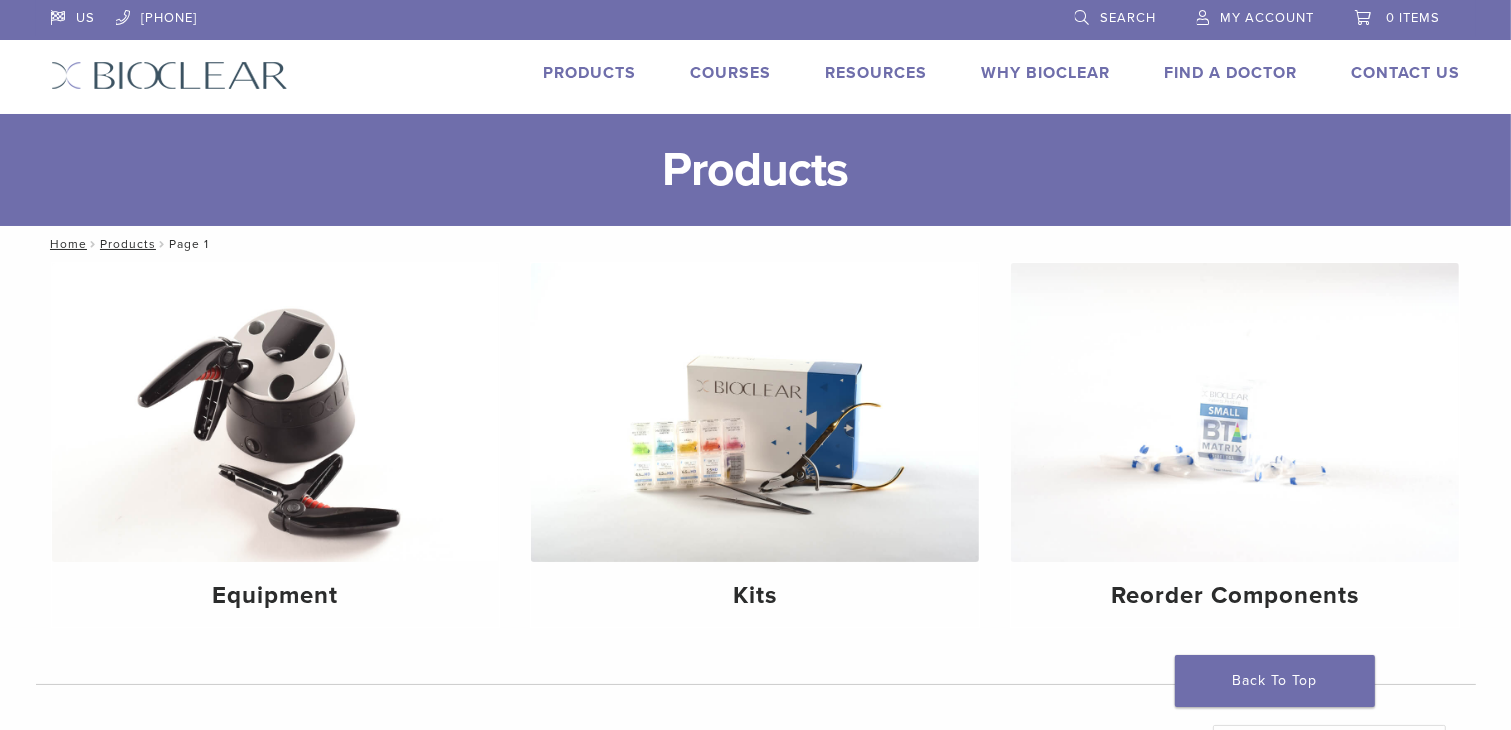 click on "Products" at bounding box center [590, 73] 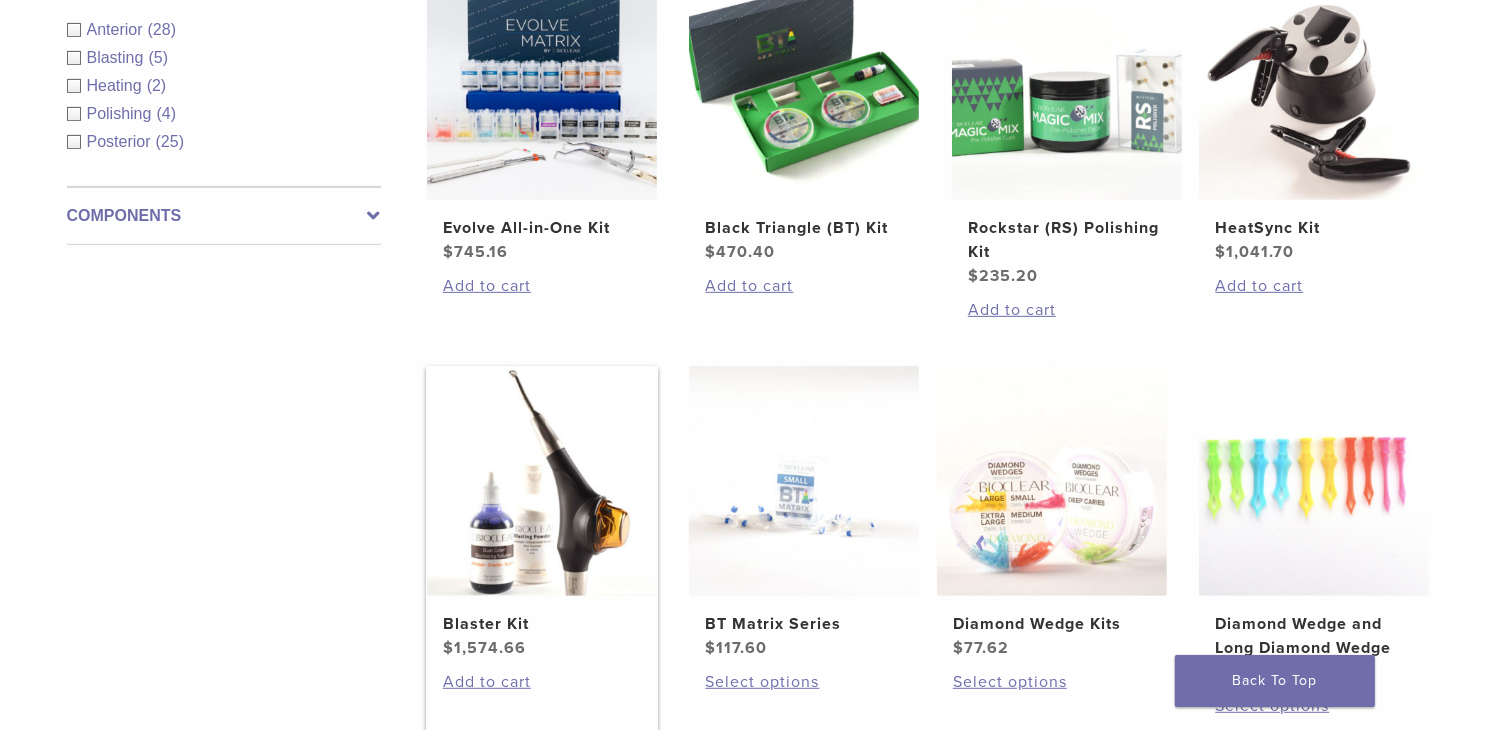 scroll, scrollTop: 800, scrollLeft: 0, axis: vertical 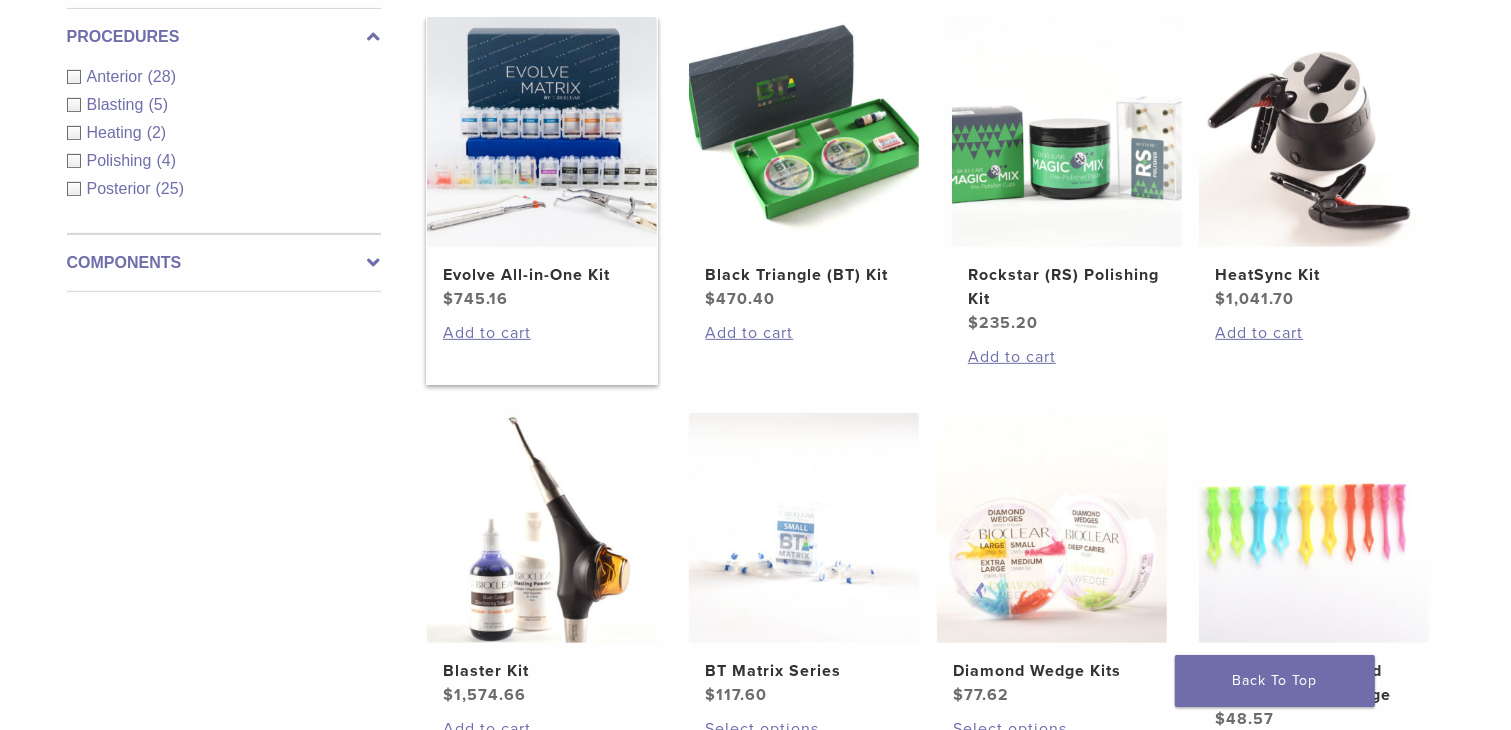 click at bounding box center (542, 132) 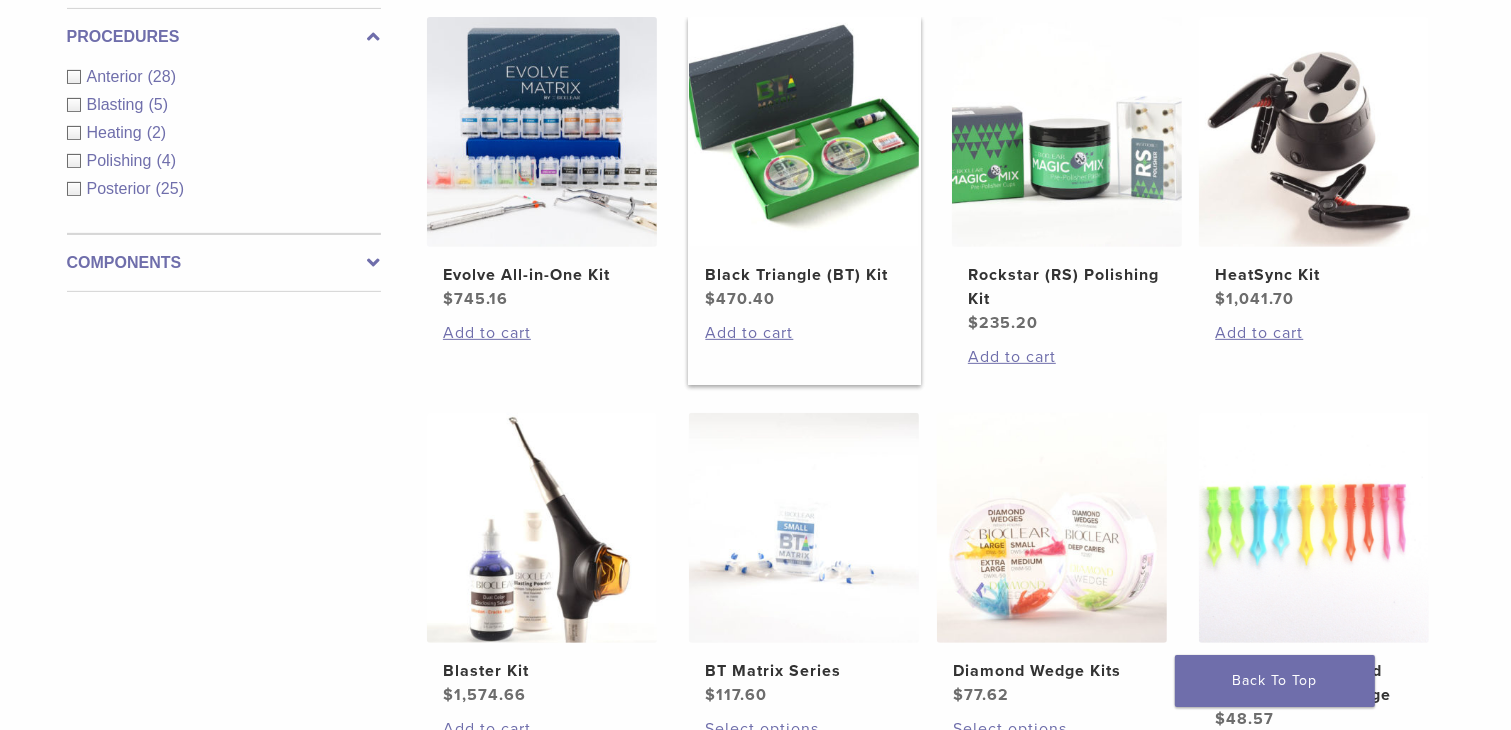 click on "Black Triangle (BT) Kit" at bounding box center (804, 275) 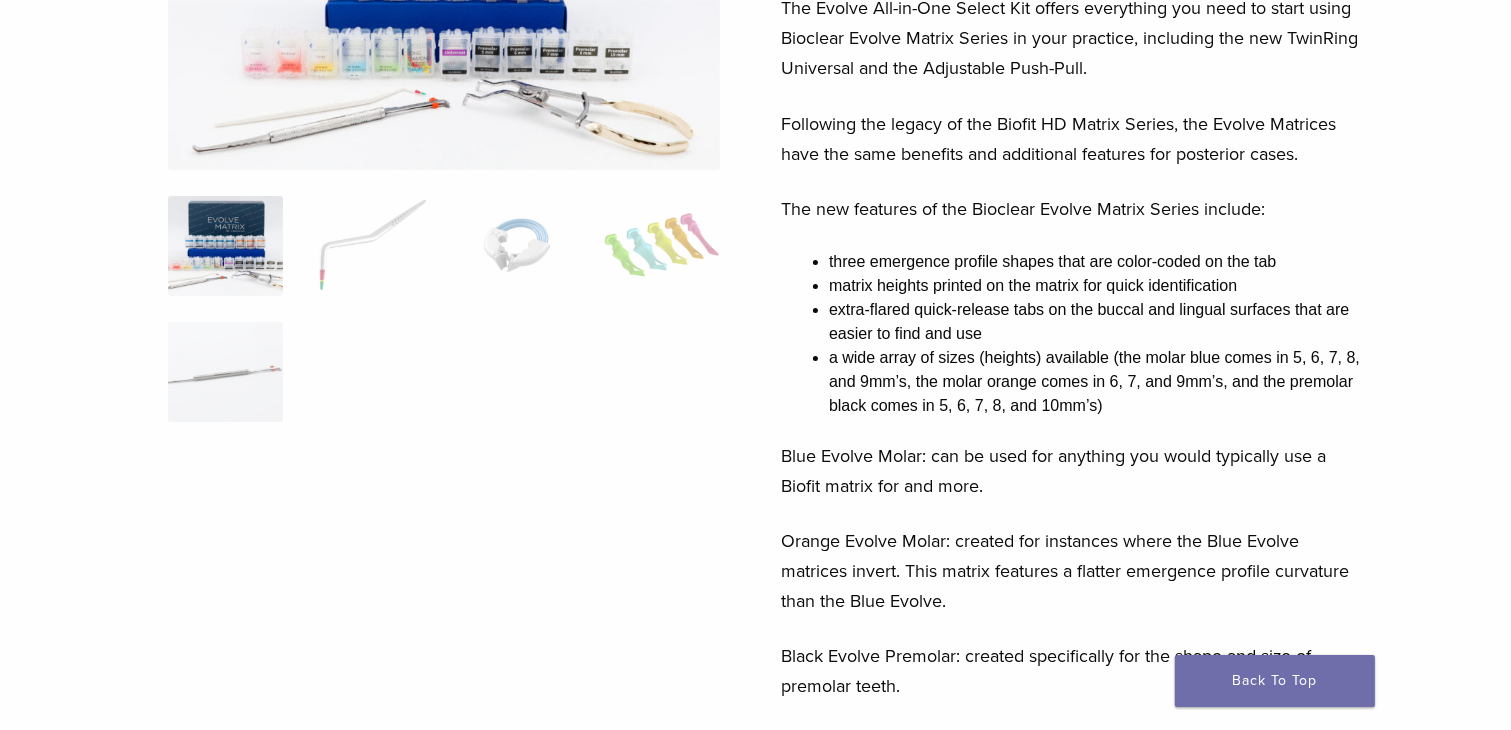 scroll, scrollTop: 300, scrollLeft: 0, axis: vertical 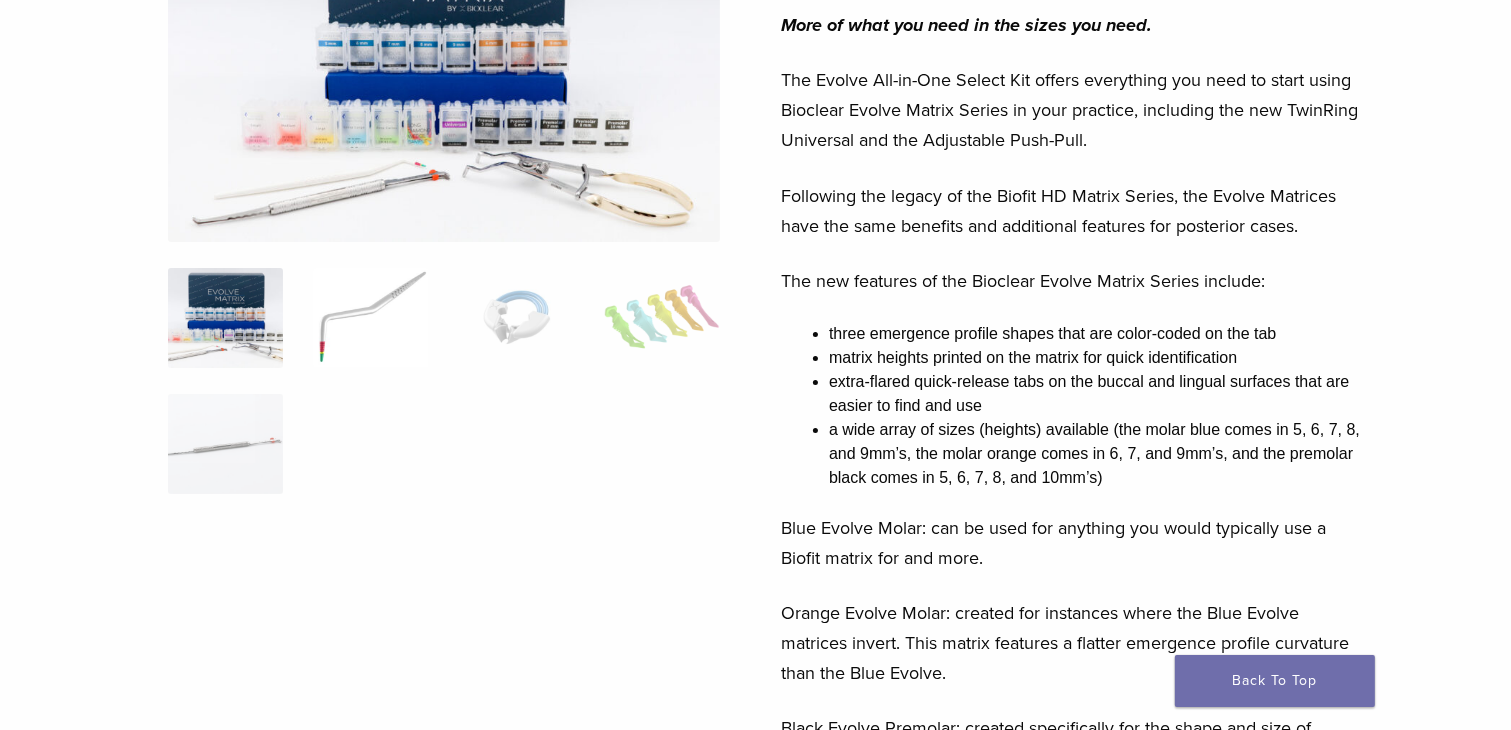 click at bounding box center (370, 318) 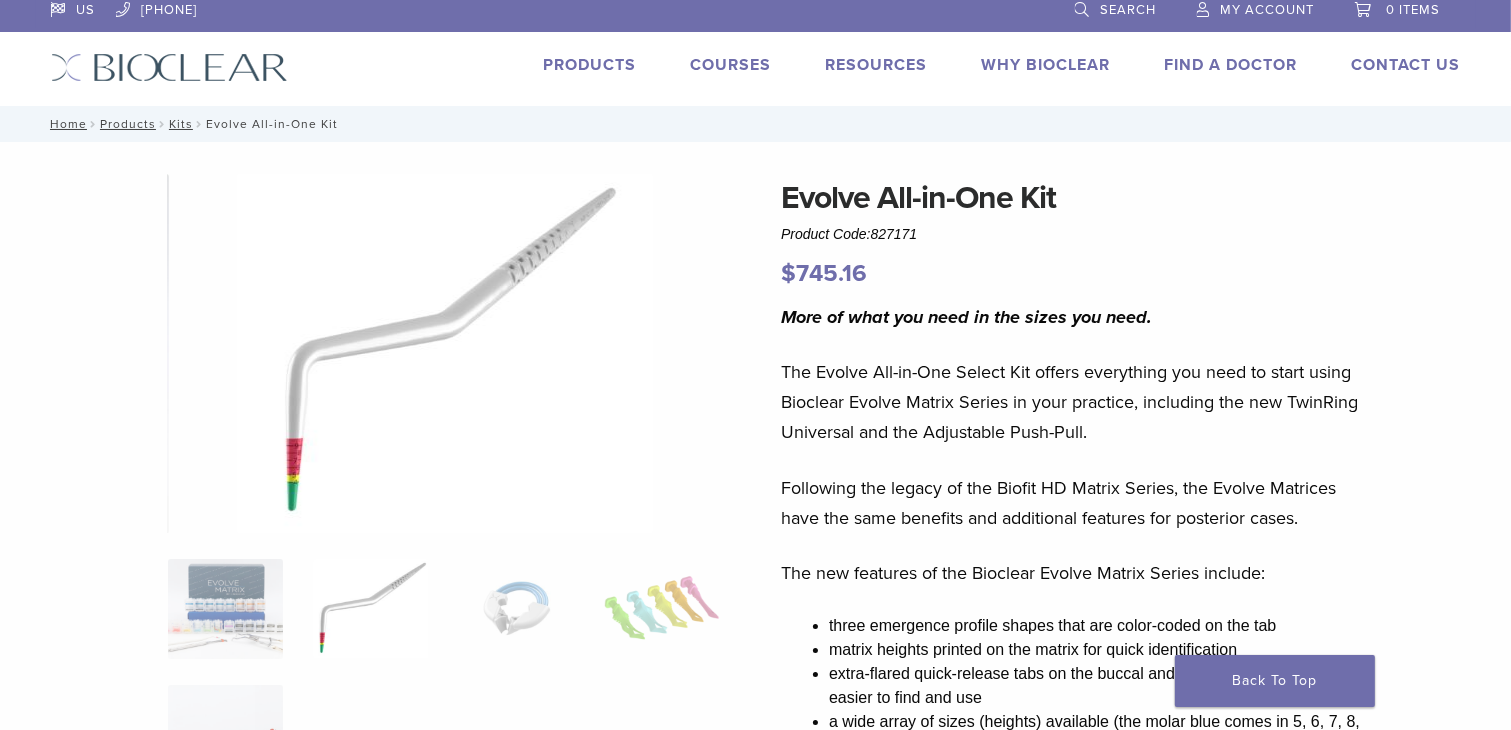 scroll, scrollTop: 0, scrollLeft: 0, axis: both 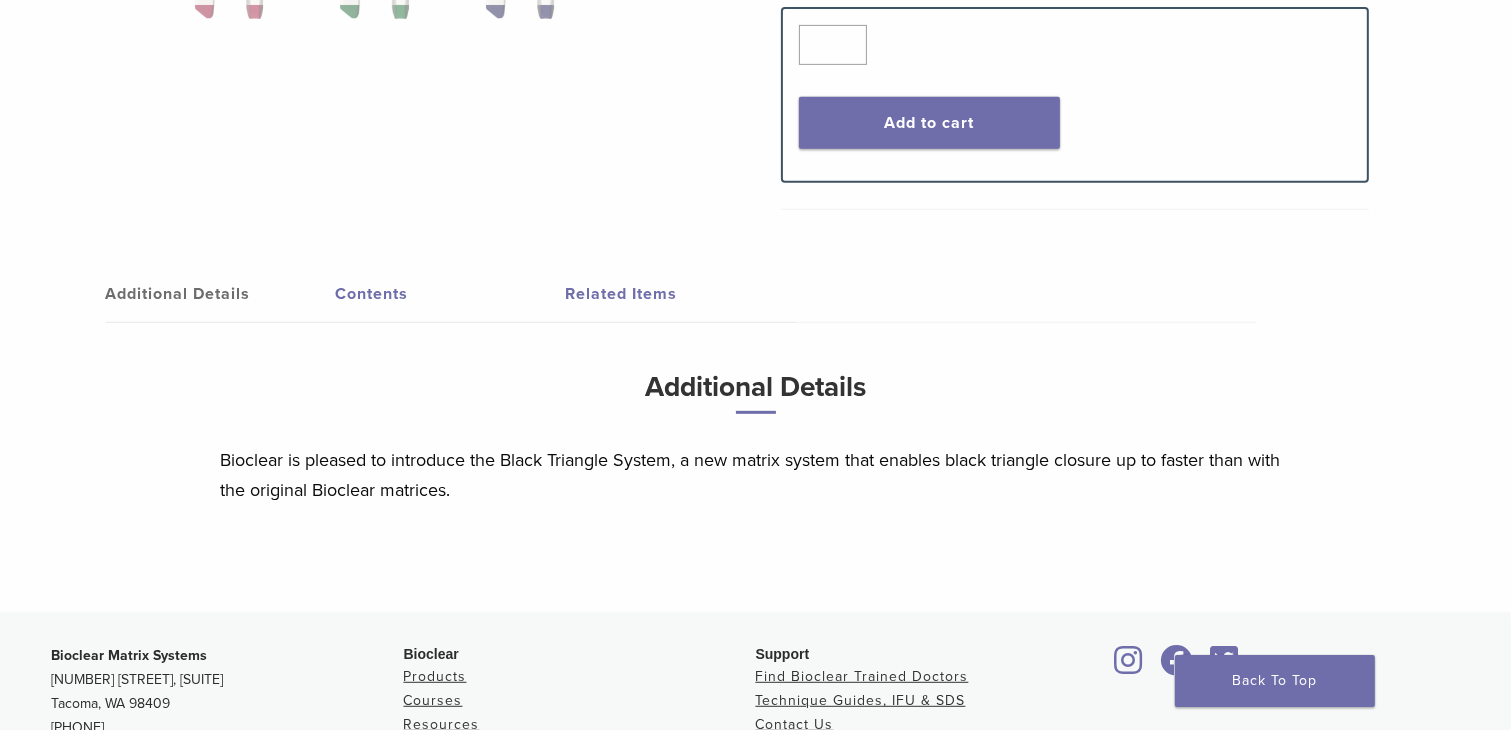 click on "Contents" at bounding box center [451, 294] 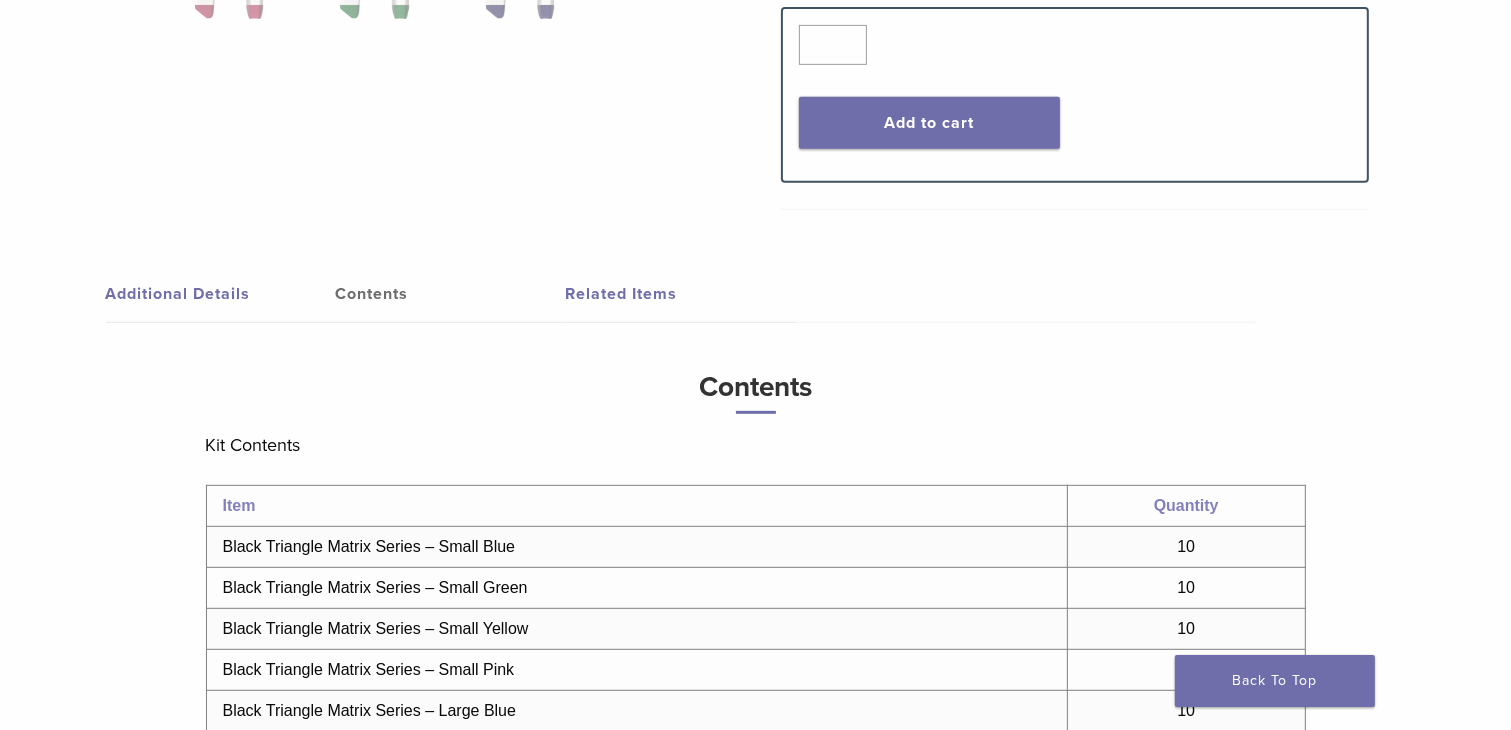 click on "Related Items" at bounding box center (681, 294) 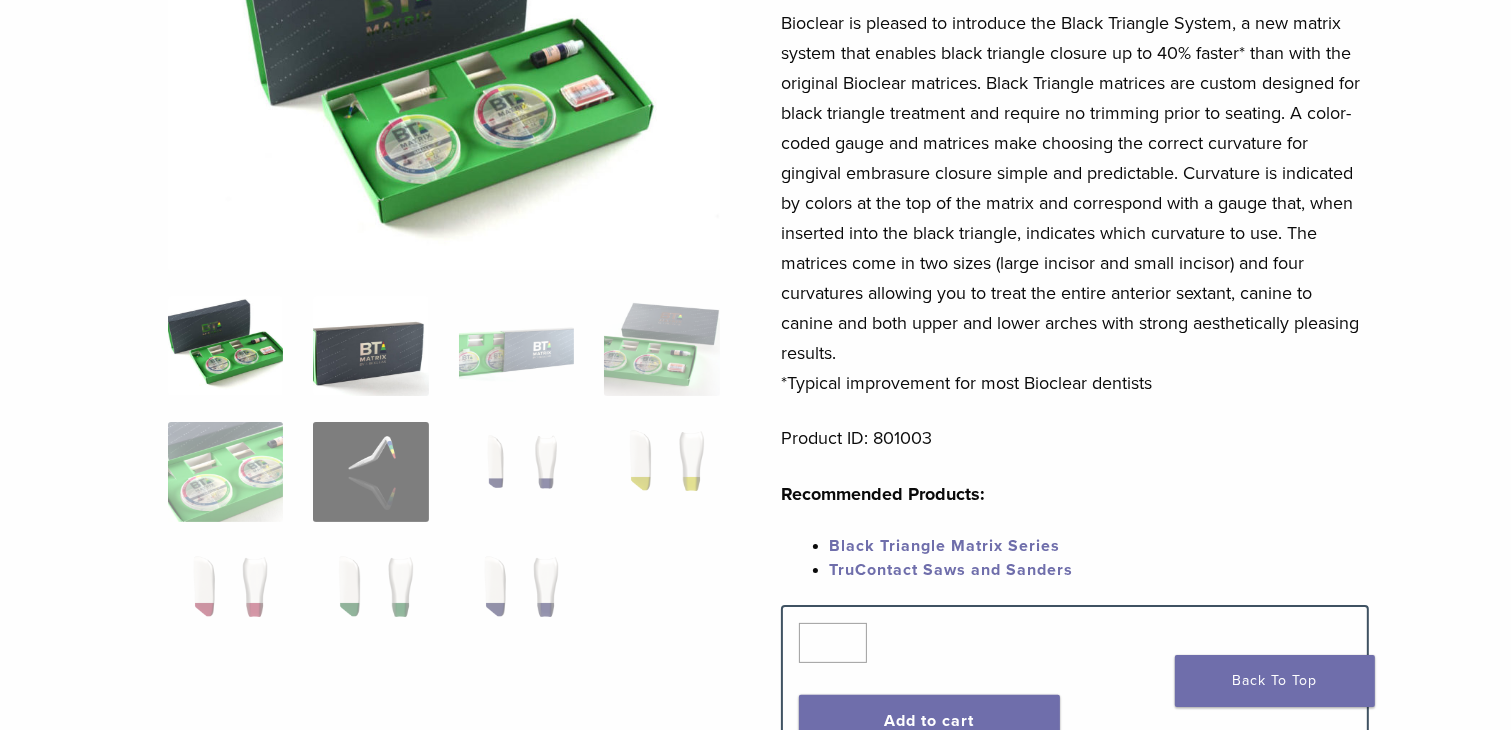 scroll, scrollTop: 200, scrollLeft: 0, axis: vertical 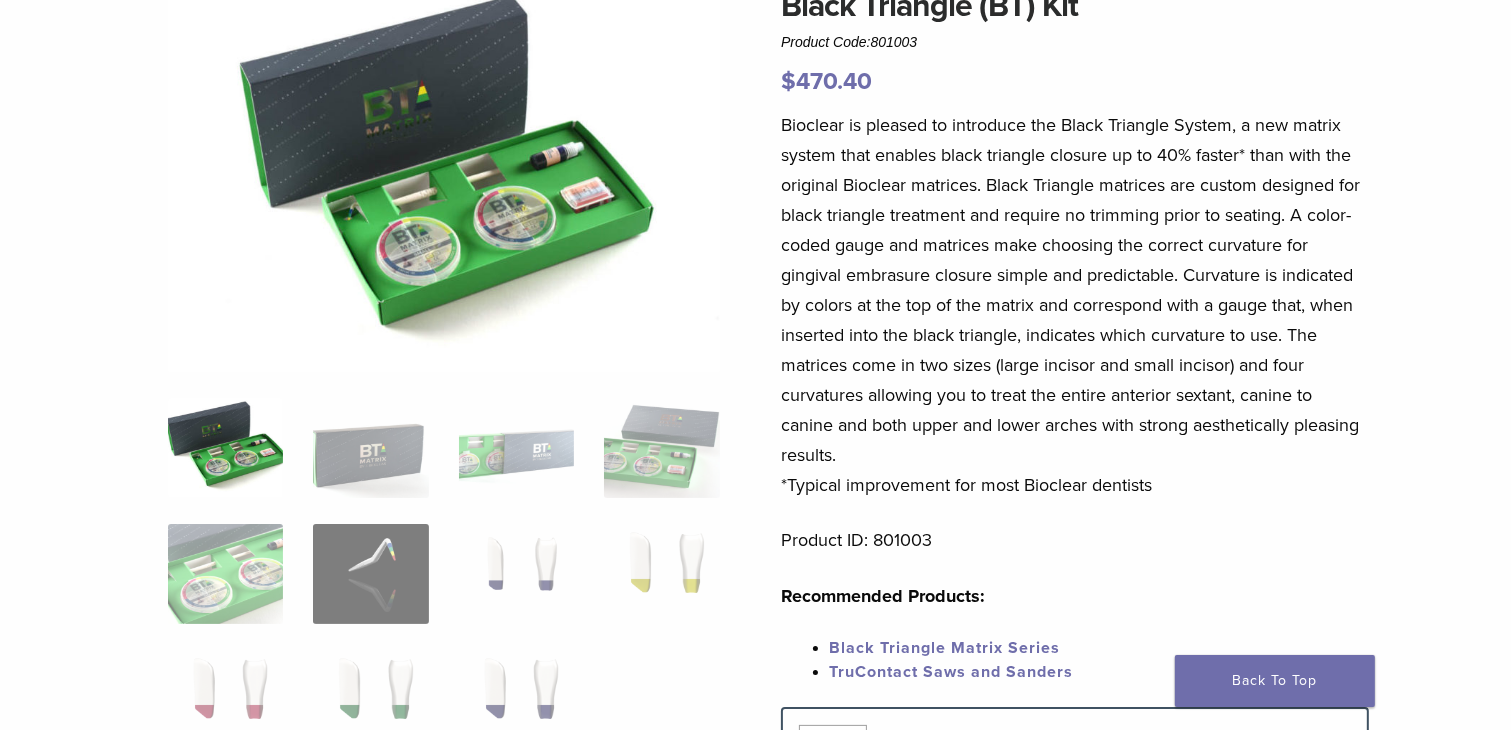 click at bounding box center (225, 448) 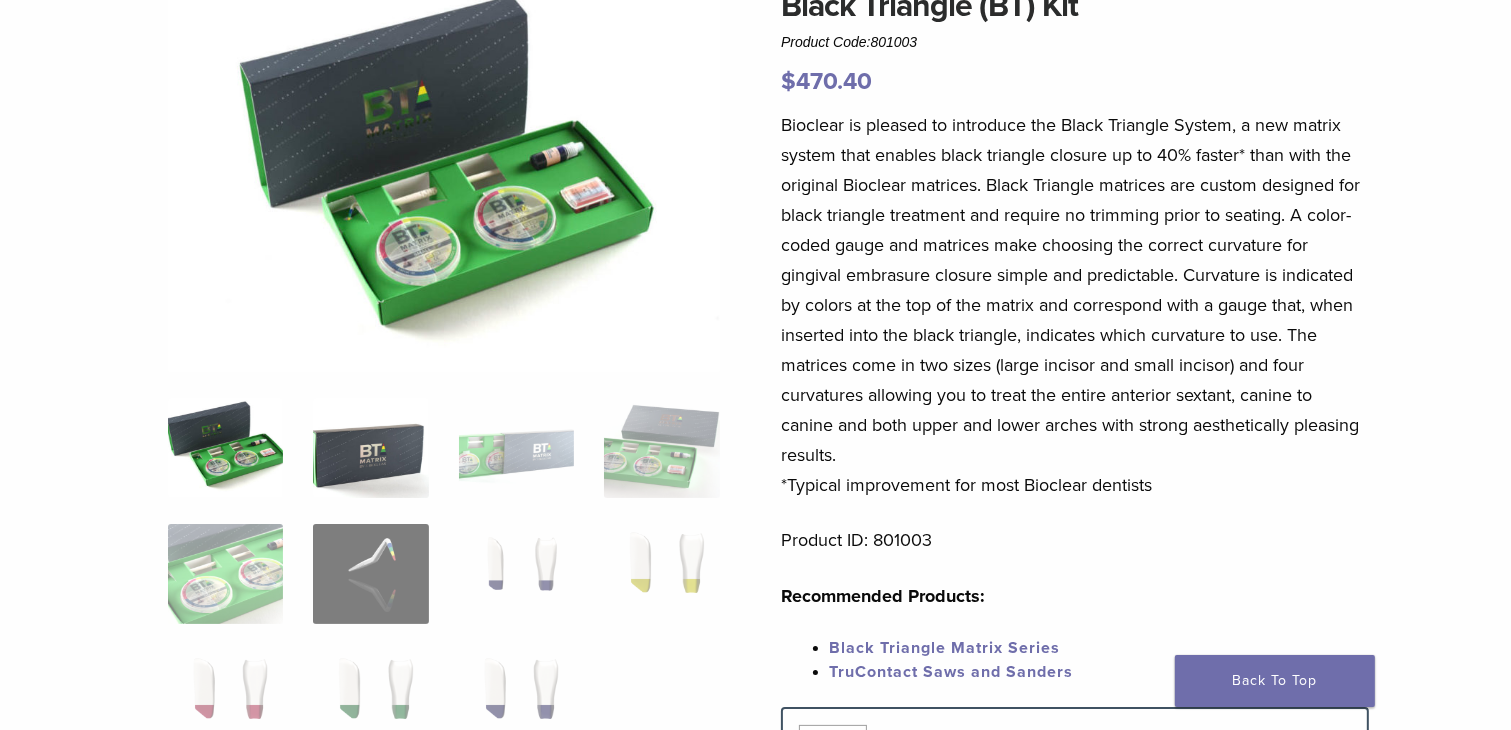 click at bounding box center [370, 448] 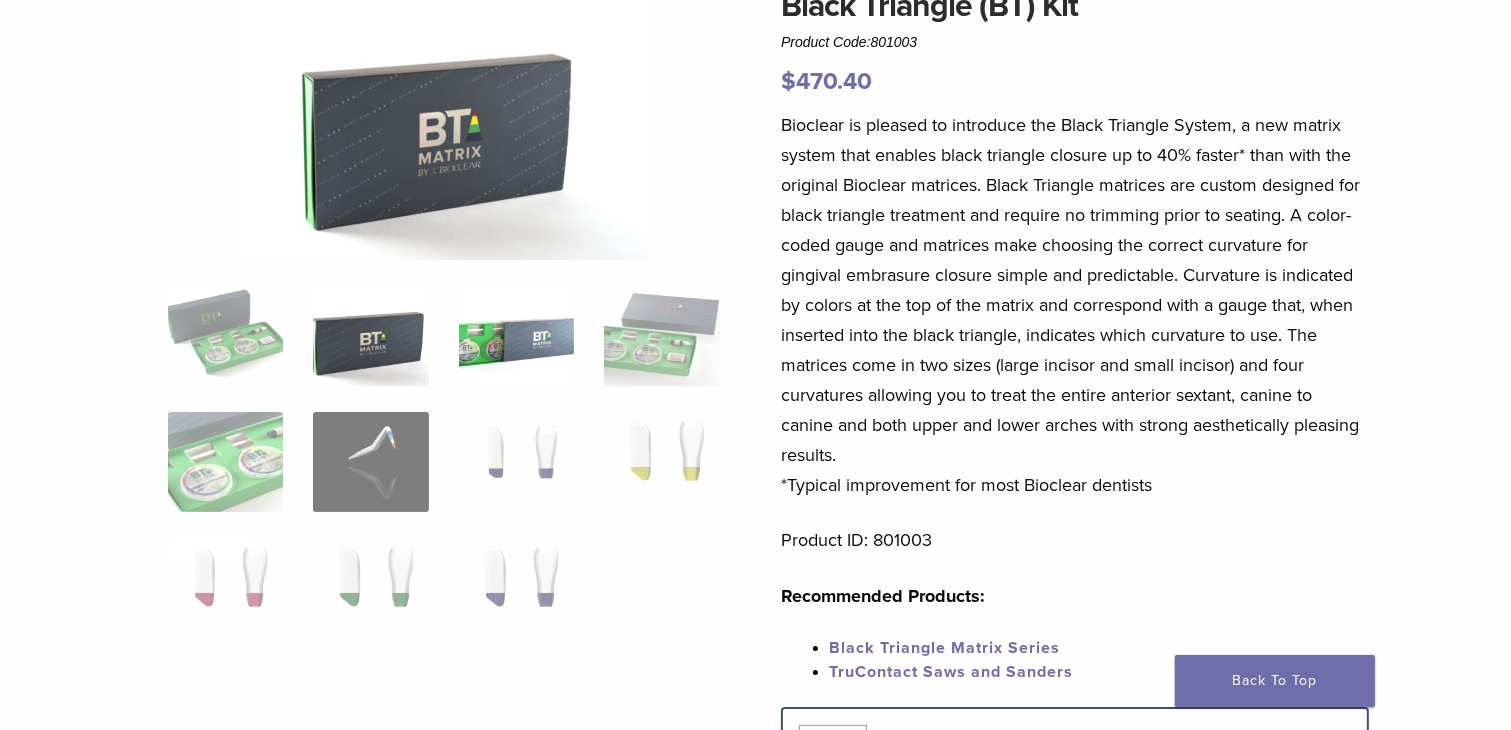 click at bounding box center (516, 336) 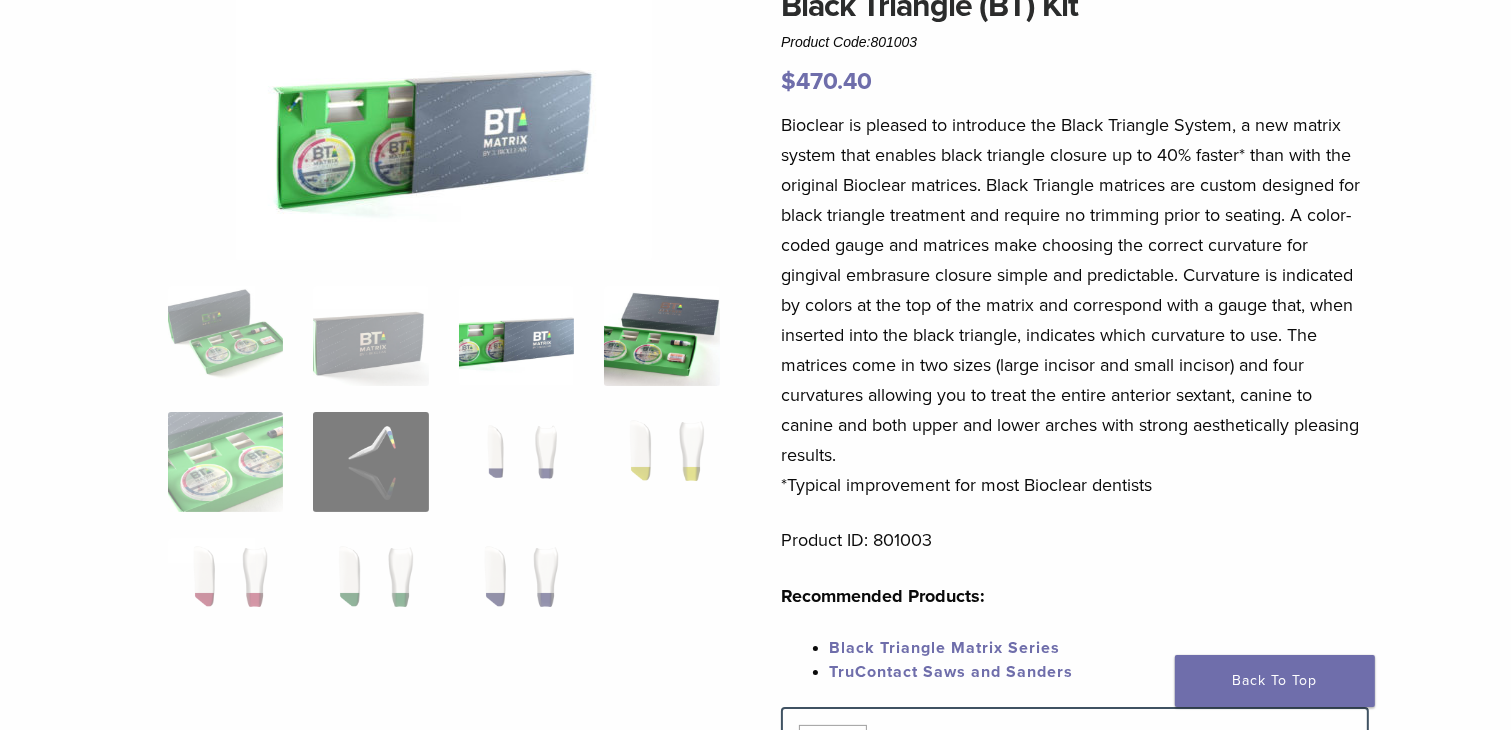 click at bounding box center (661, 336) 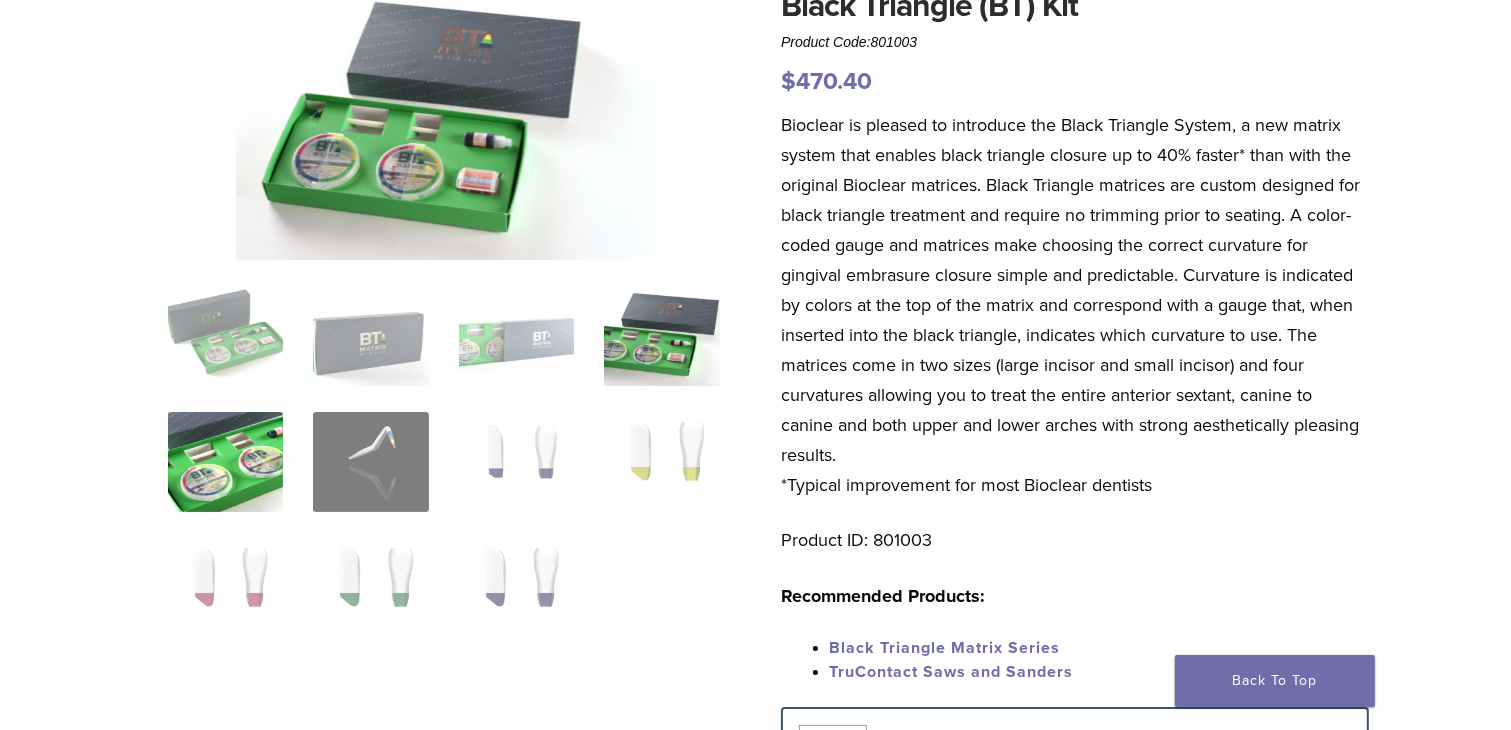 click at bounding box center [225, 462] 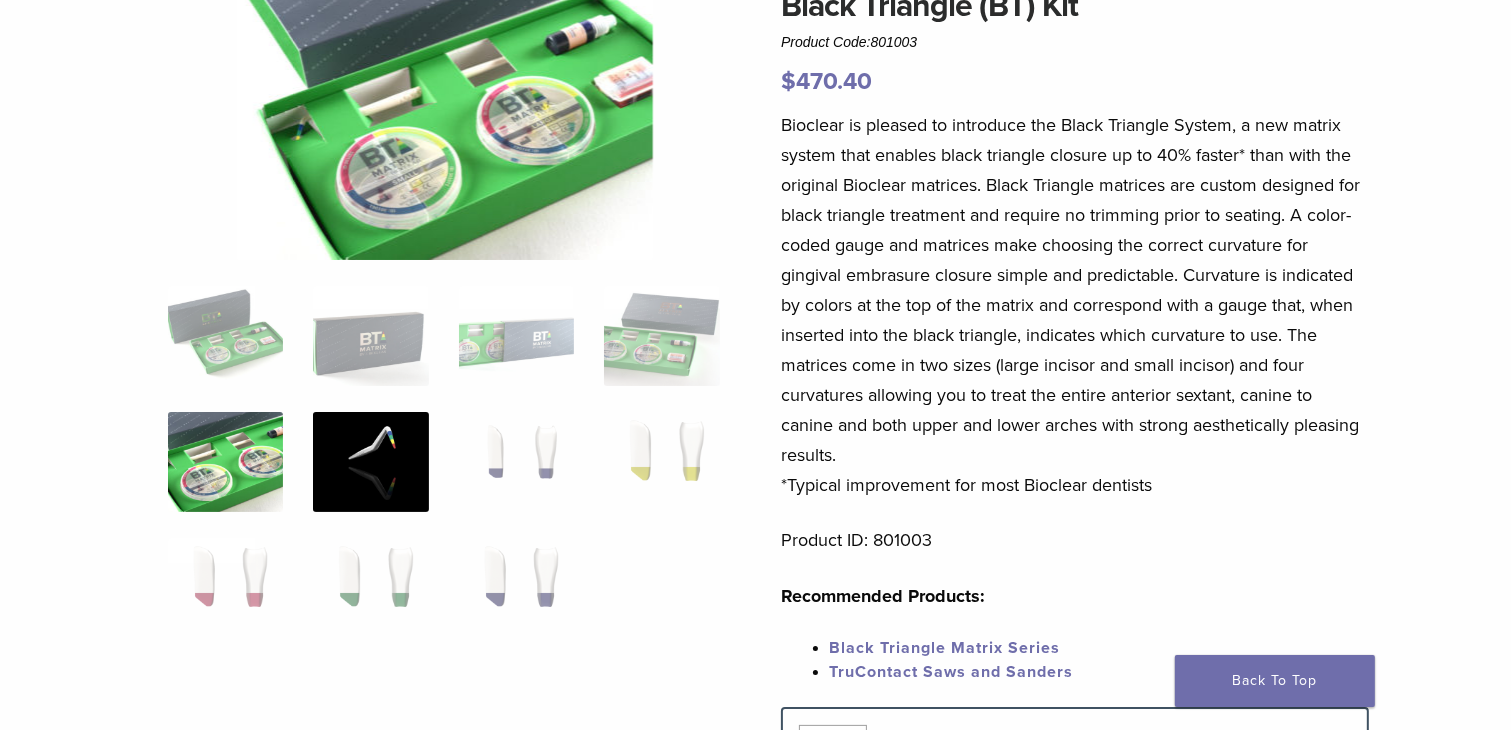 click at bounding box center (370, 462) 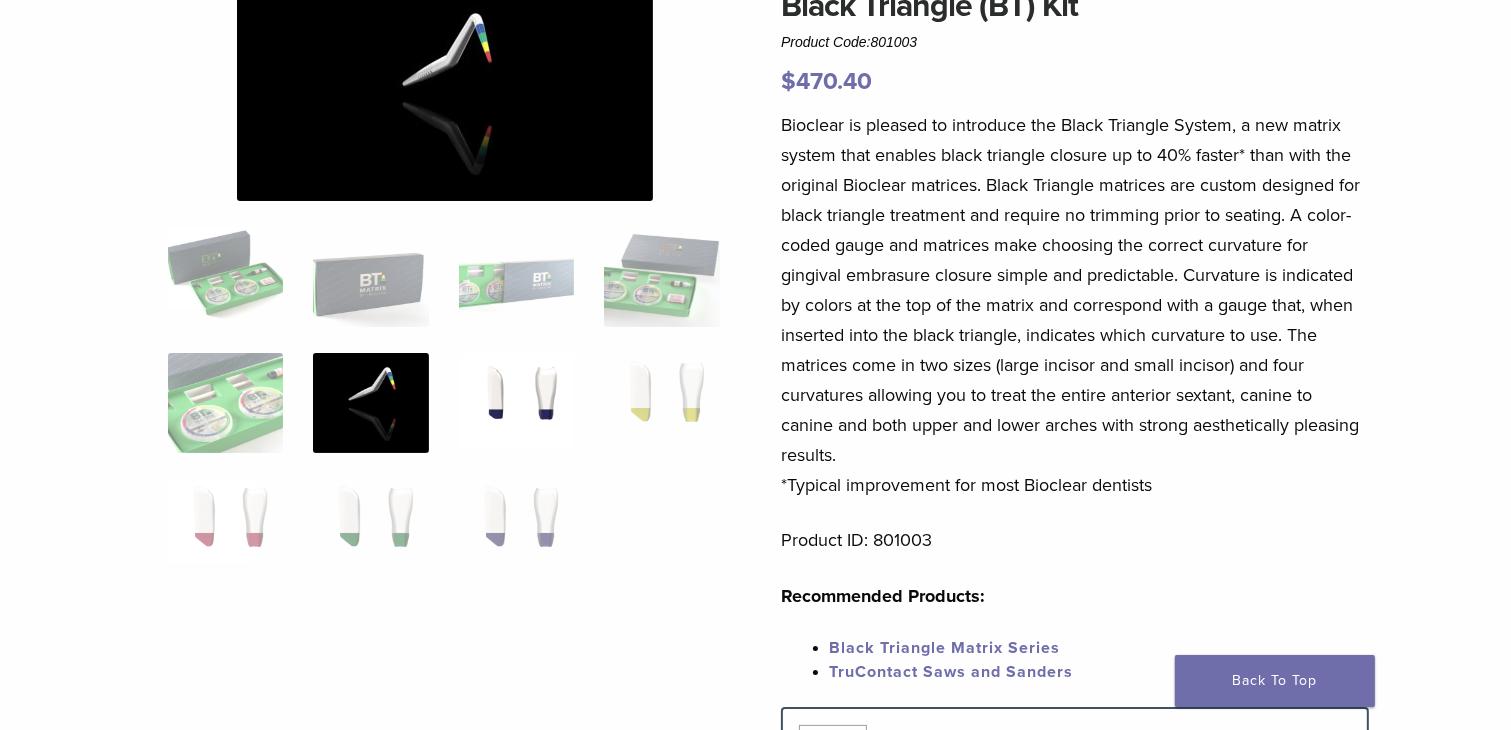 click at bounding box center (516, 403) 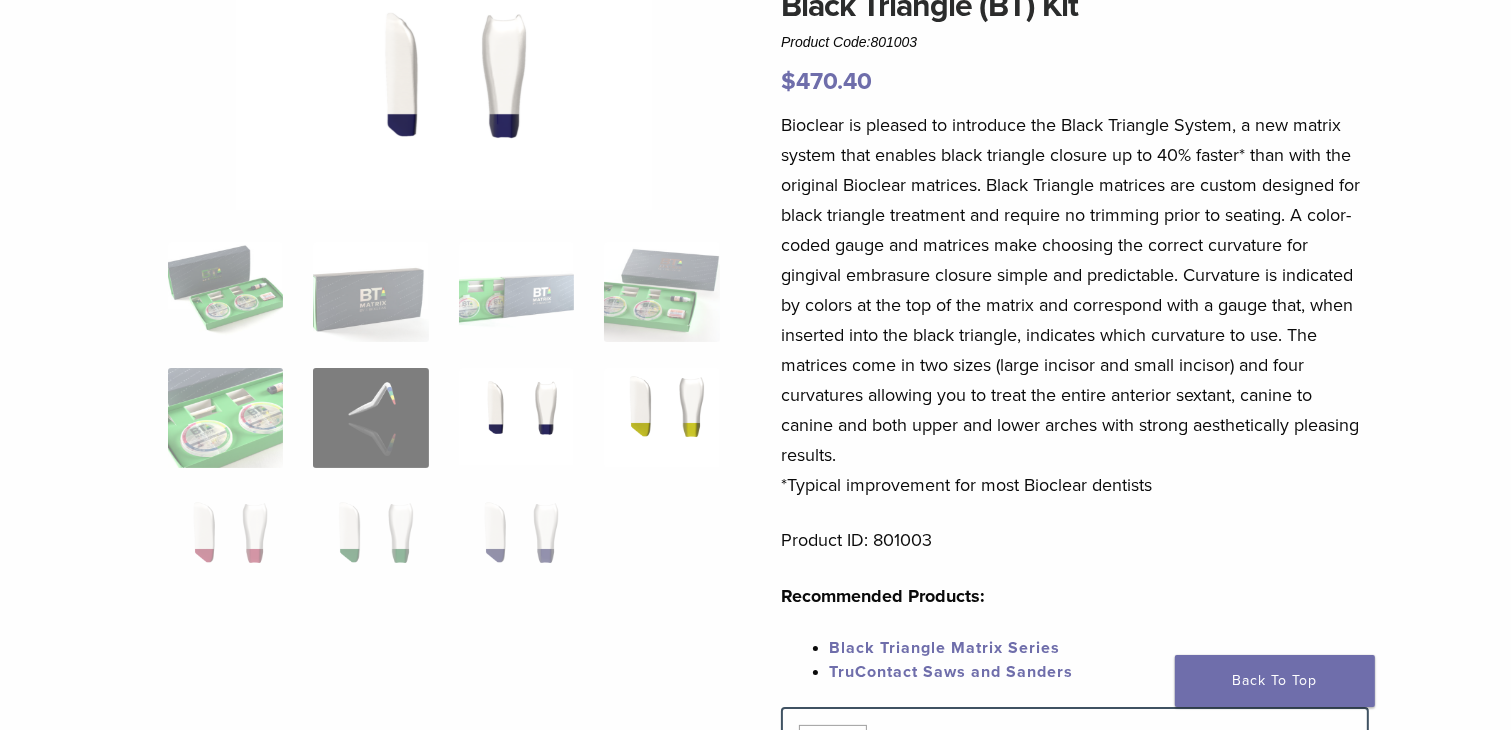 click at bounding box center (661, 418) 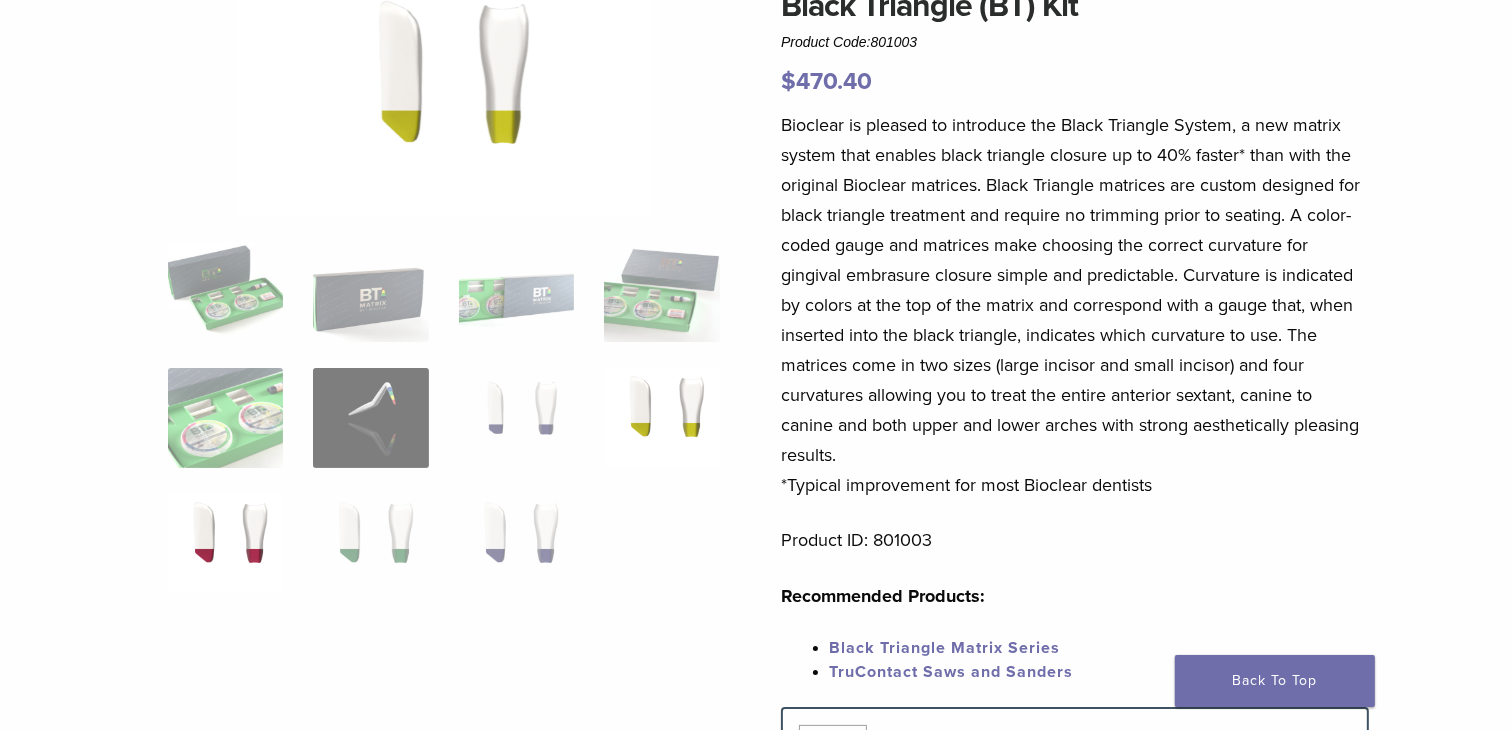 click at bounding box center [225, 544] 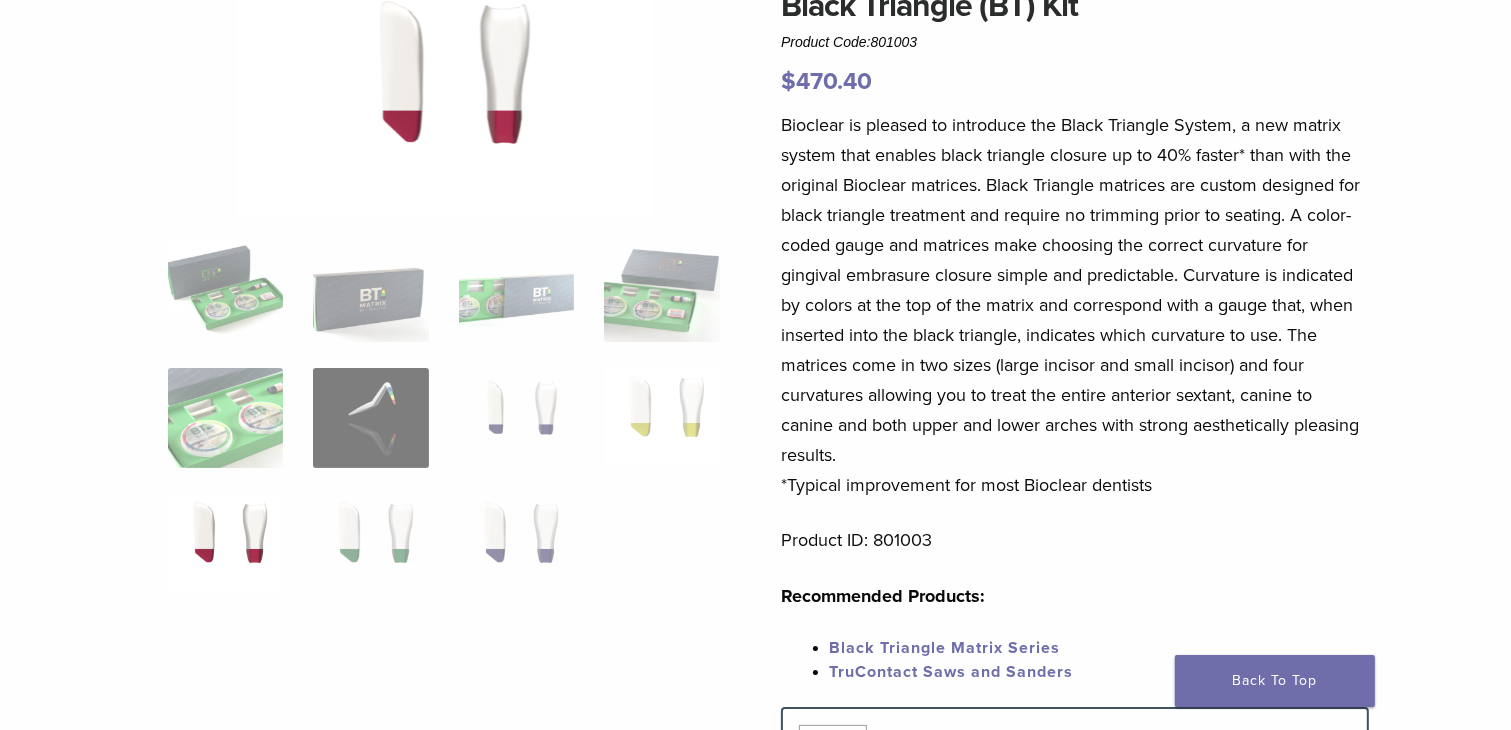 click at bounding box center [444, 431] 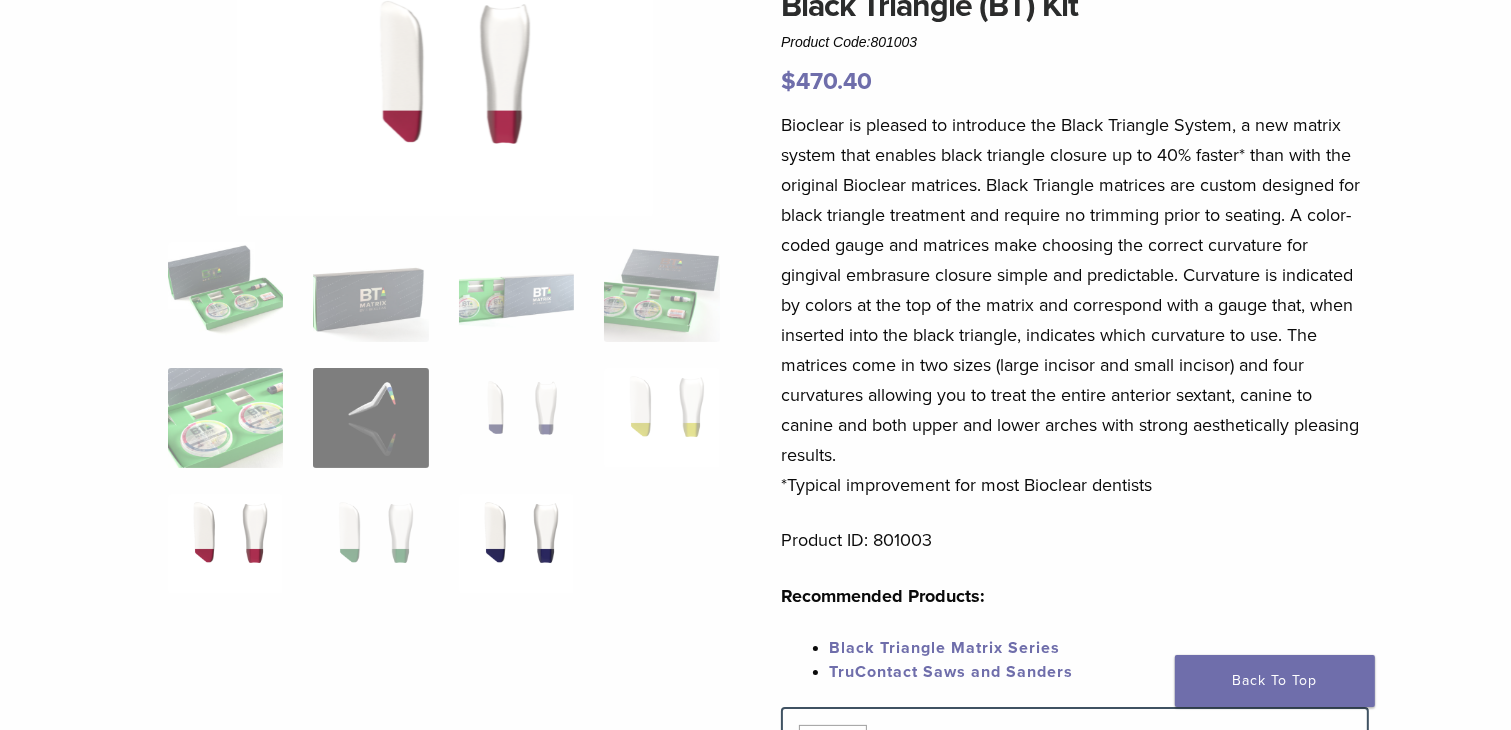 click at bounding box center [516, 544] 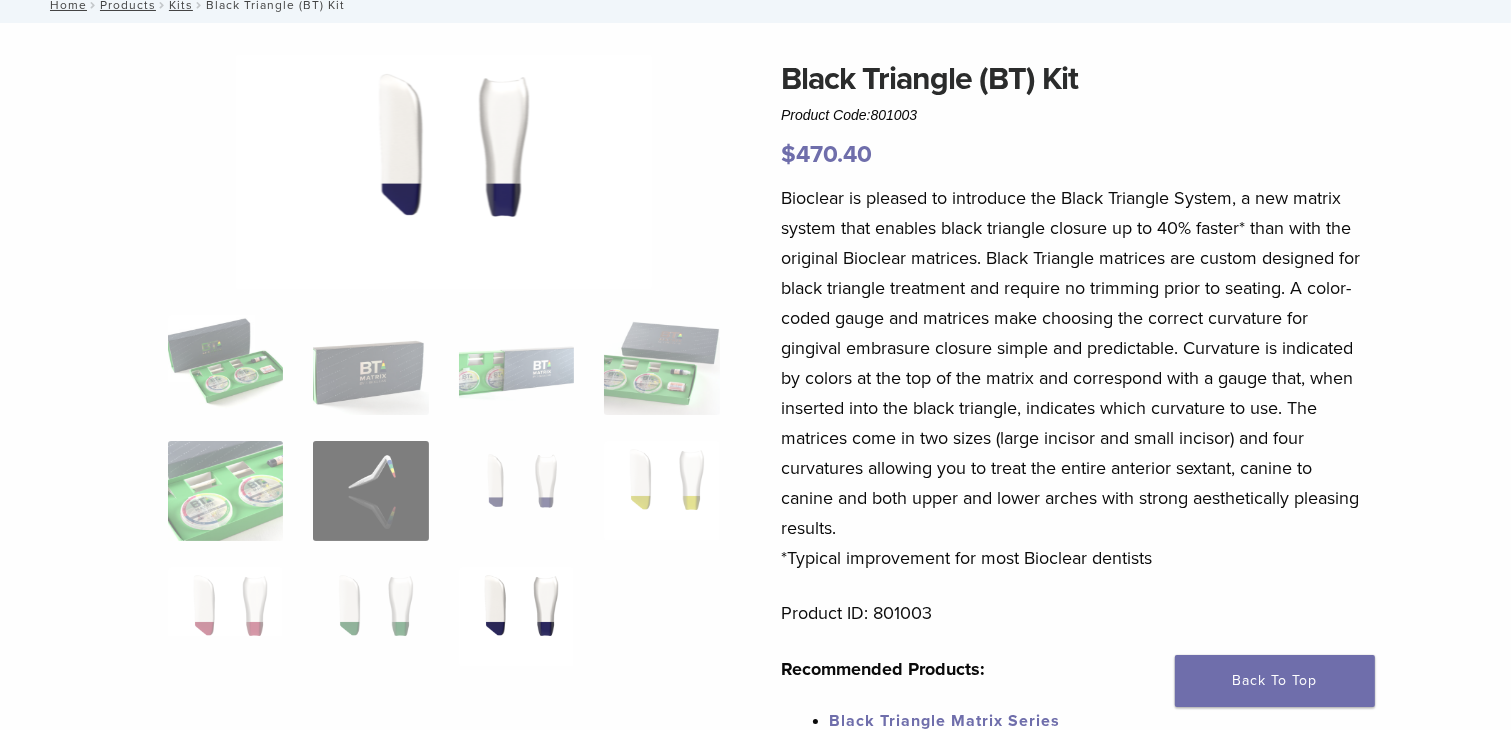 scroll, scrollTop: 0, scrollLeft: 0, axis: both 